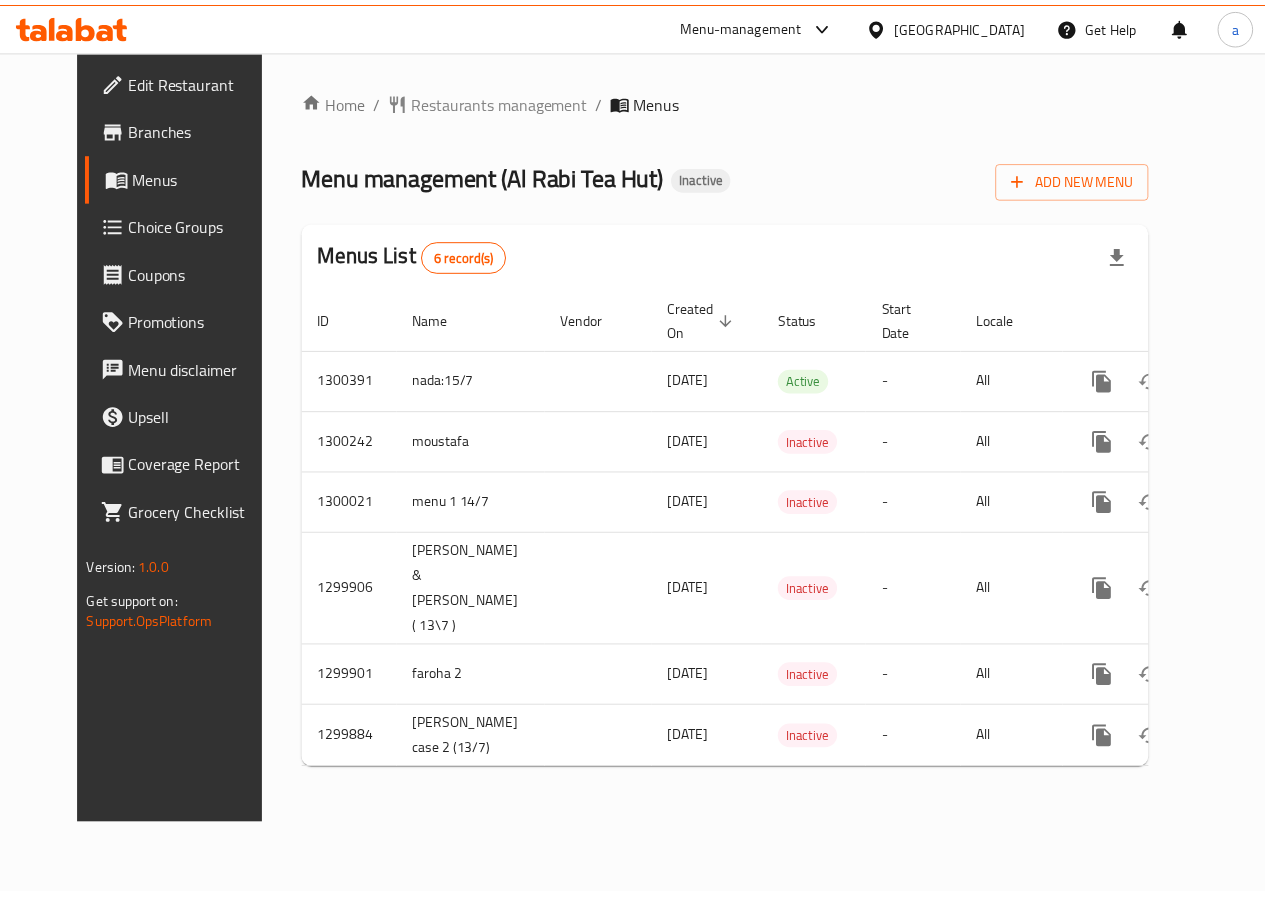 scroll, scrollTop: 0, scrollLeft: 0, axis: both 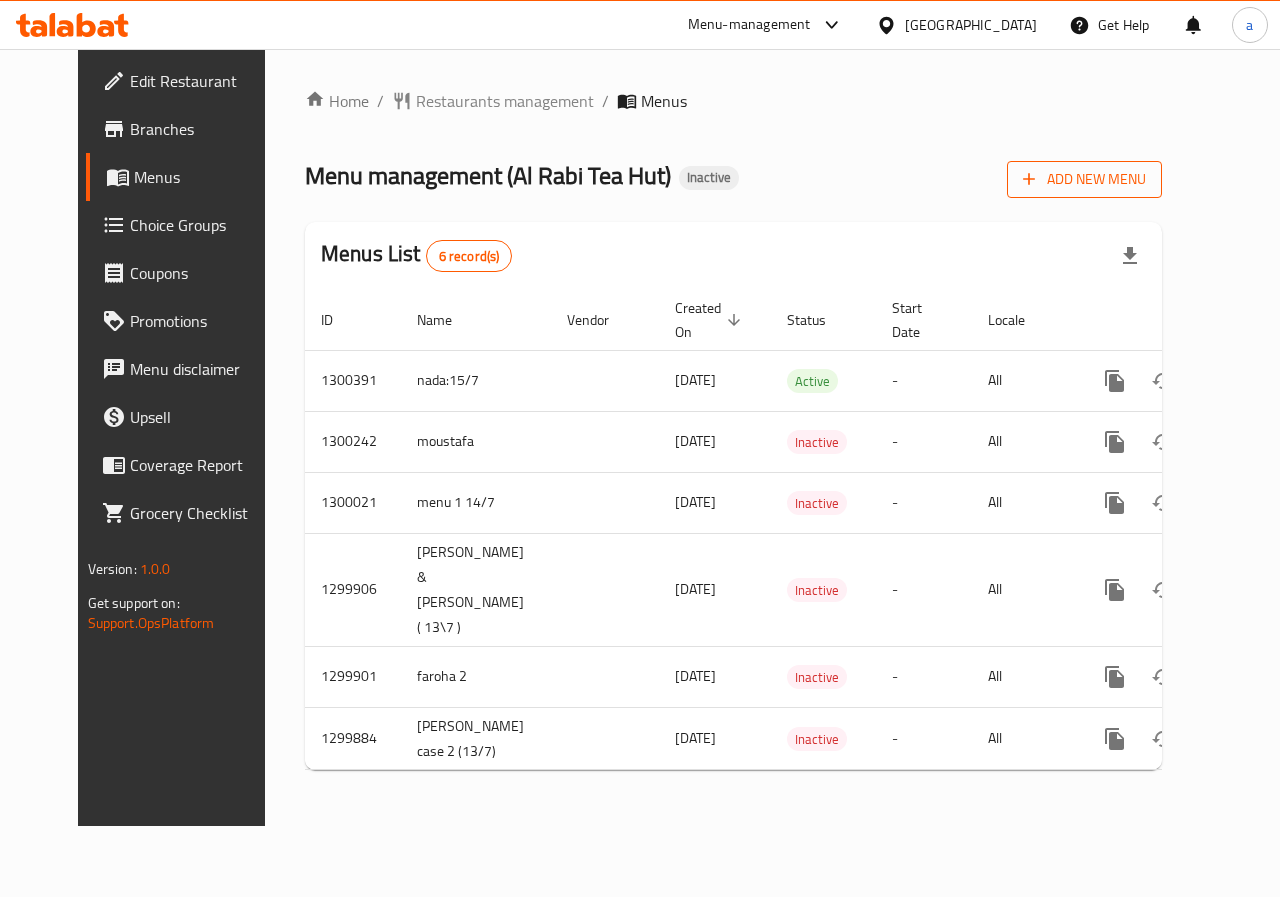 click on "Add New Menu" at bounding box center (1084, 179) 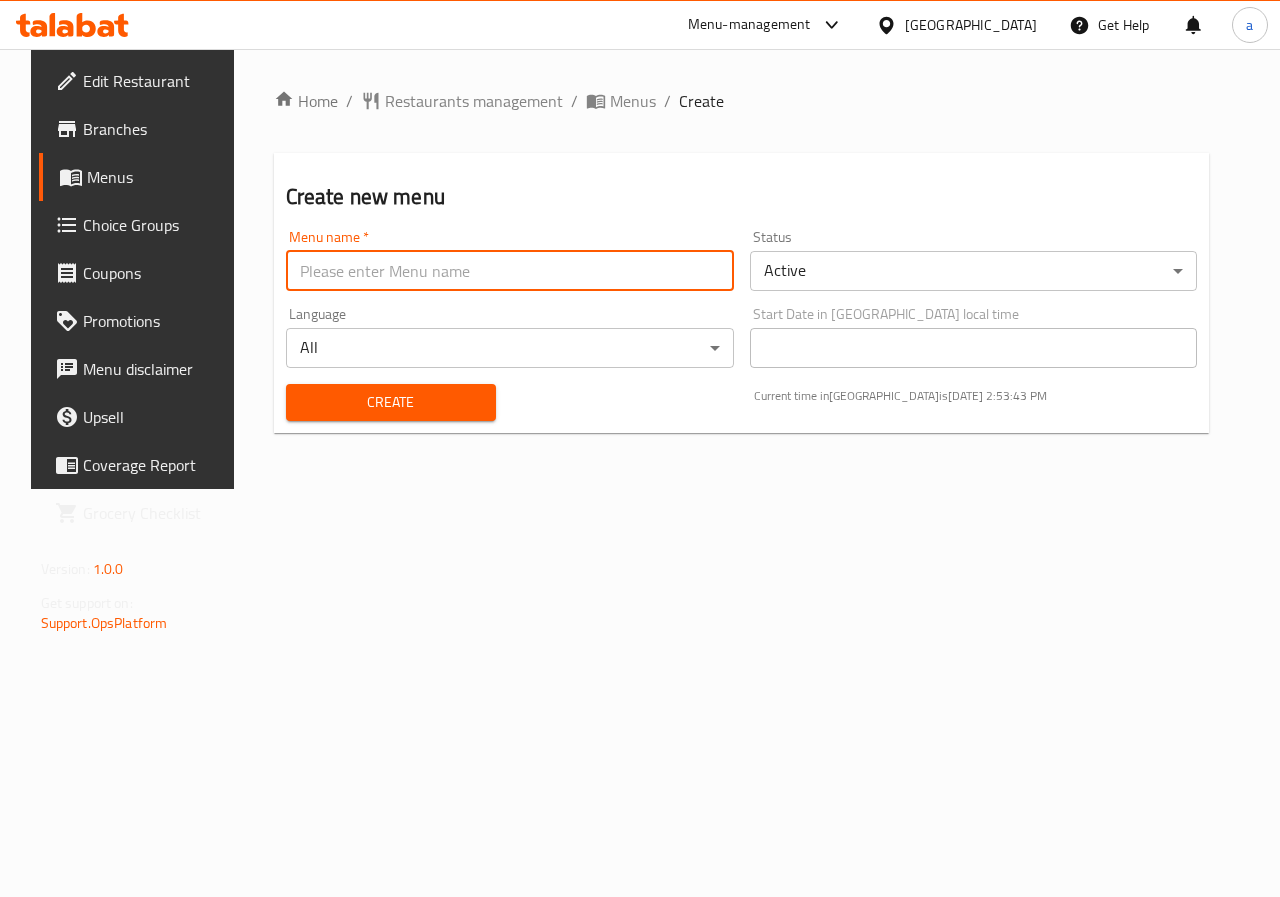 drag, startPoint x: 667, startPoint y: 270, endPoint x: 654, endPoint y: 270, distance: 13 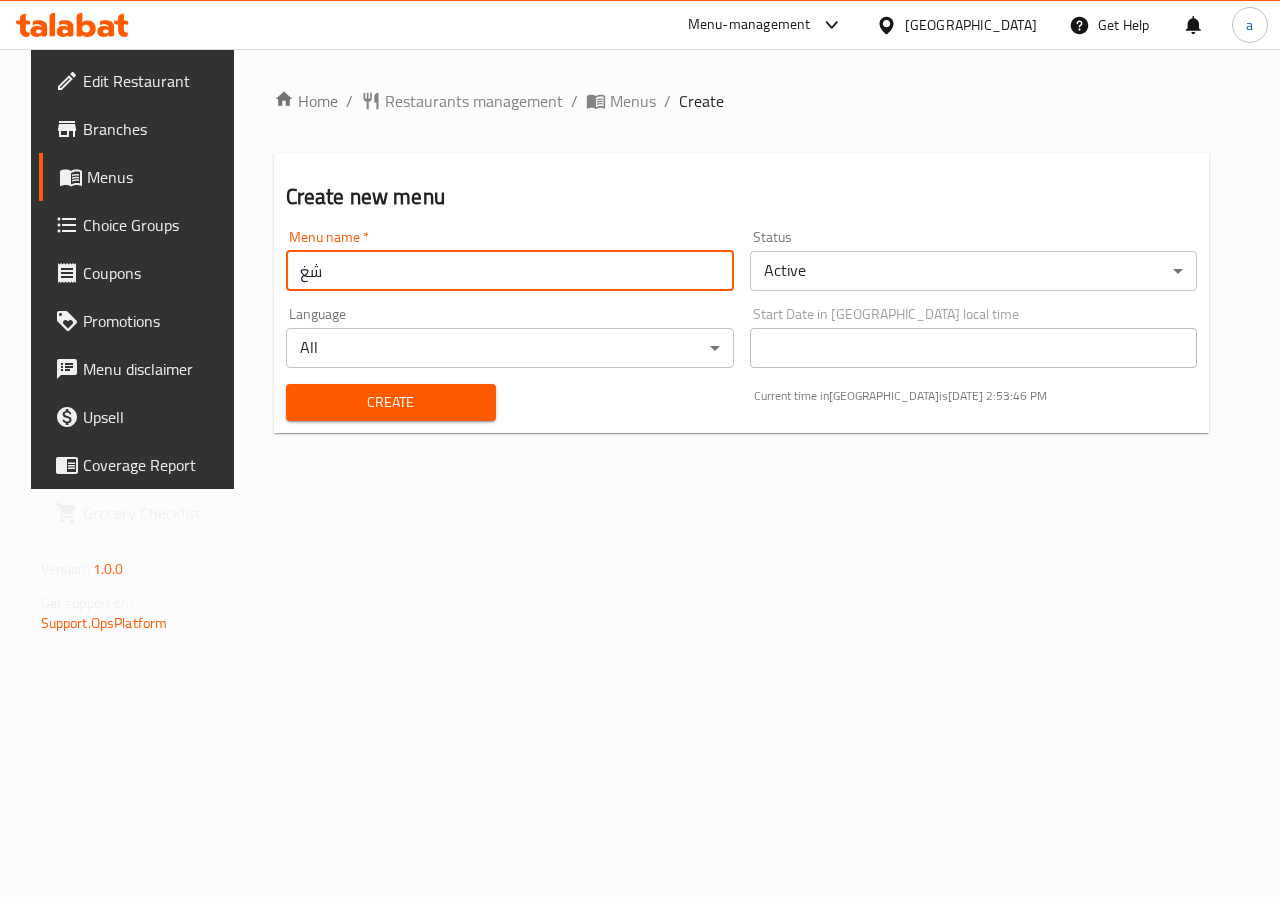 type on "ش" 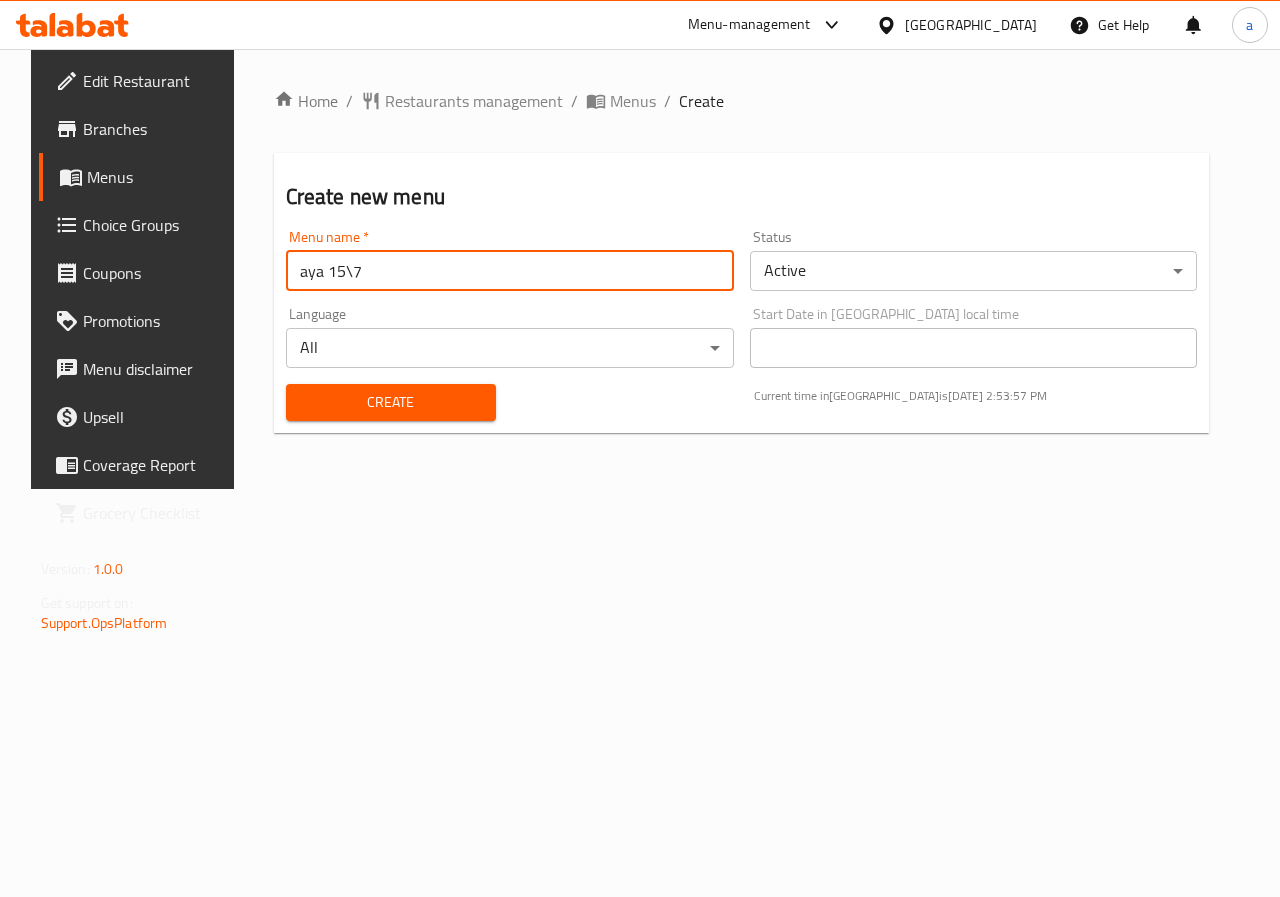 type on "aya 15\7" 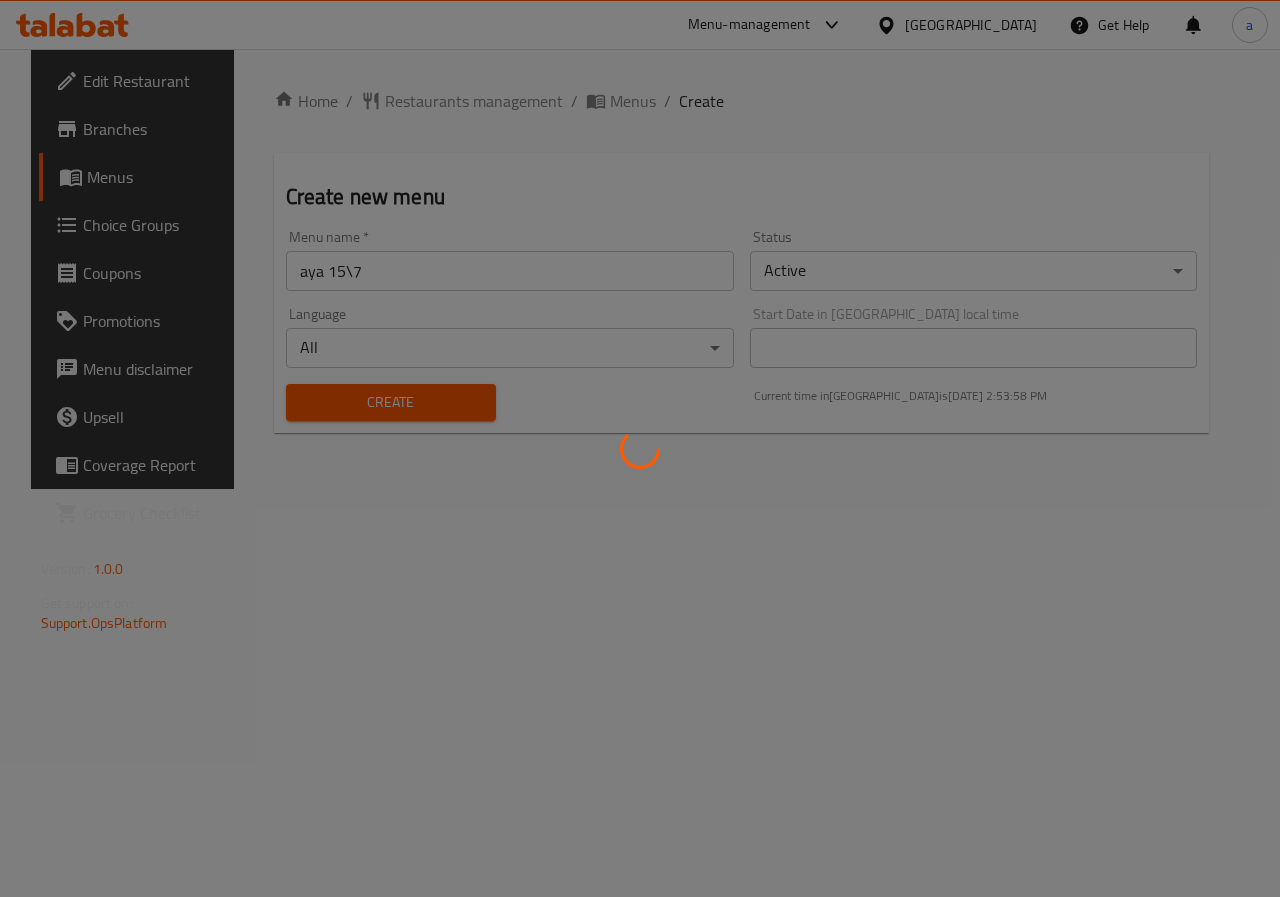 type 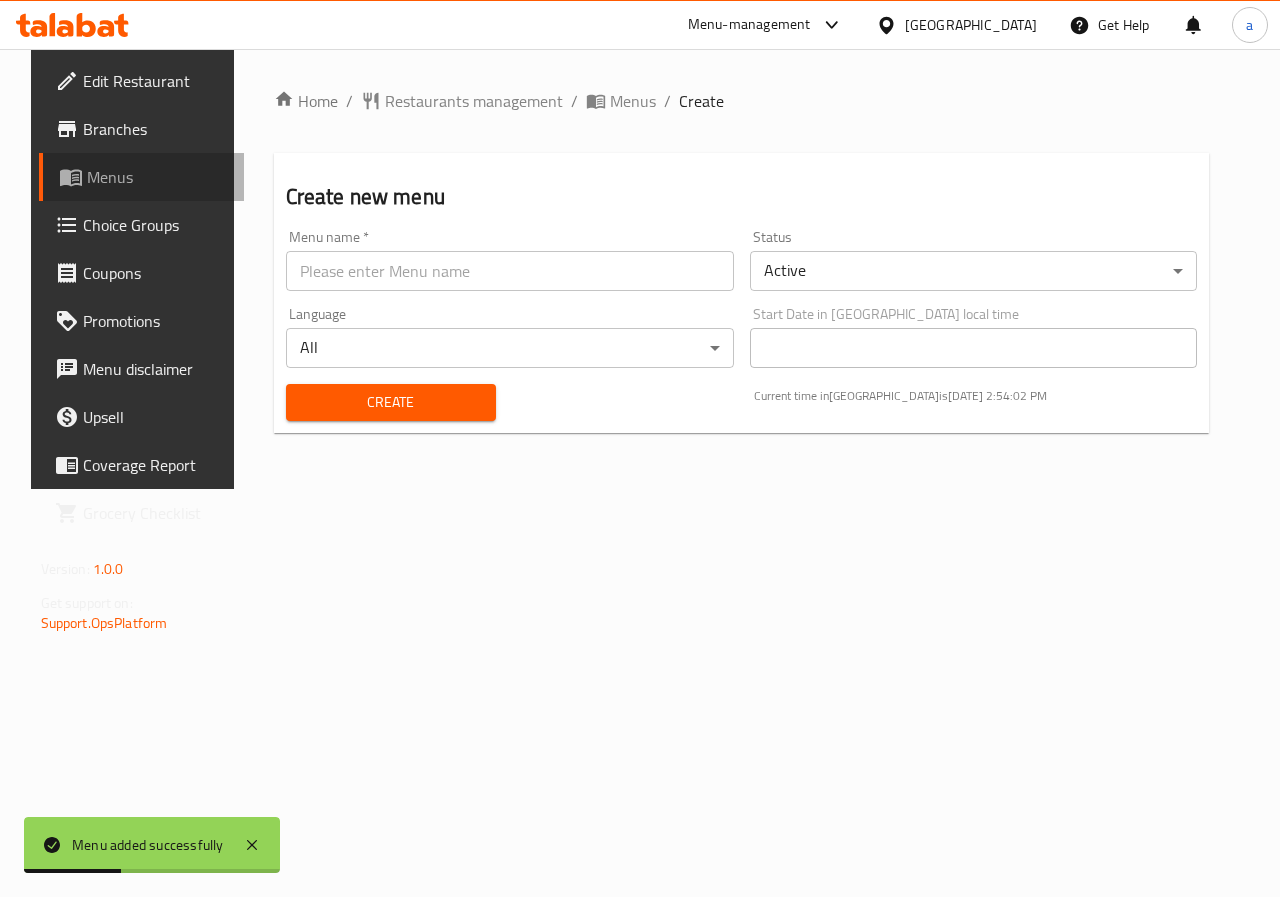 click on "Menus" at bounding box center [158, 177] 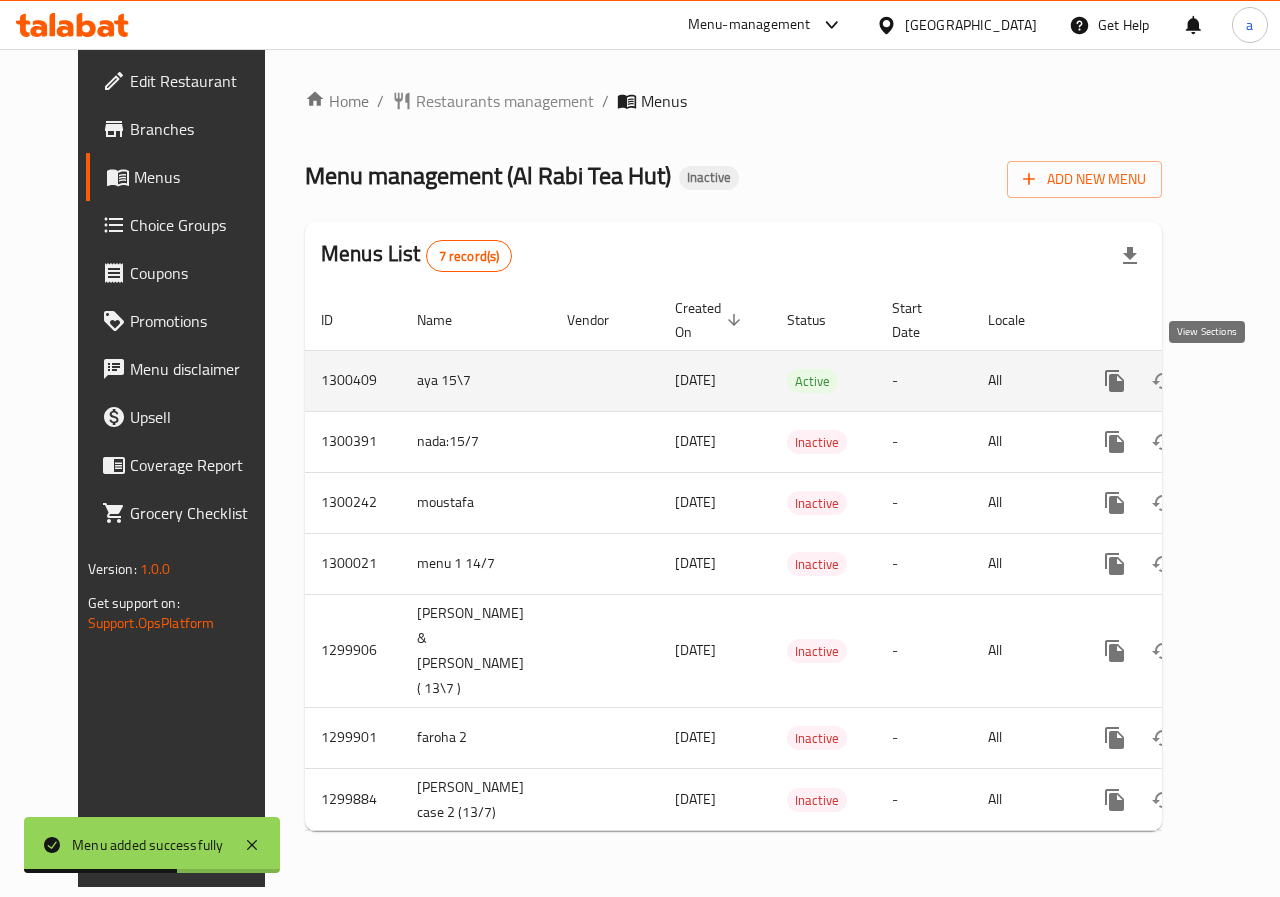 click 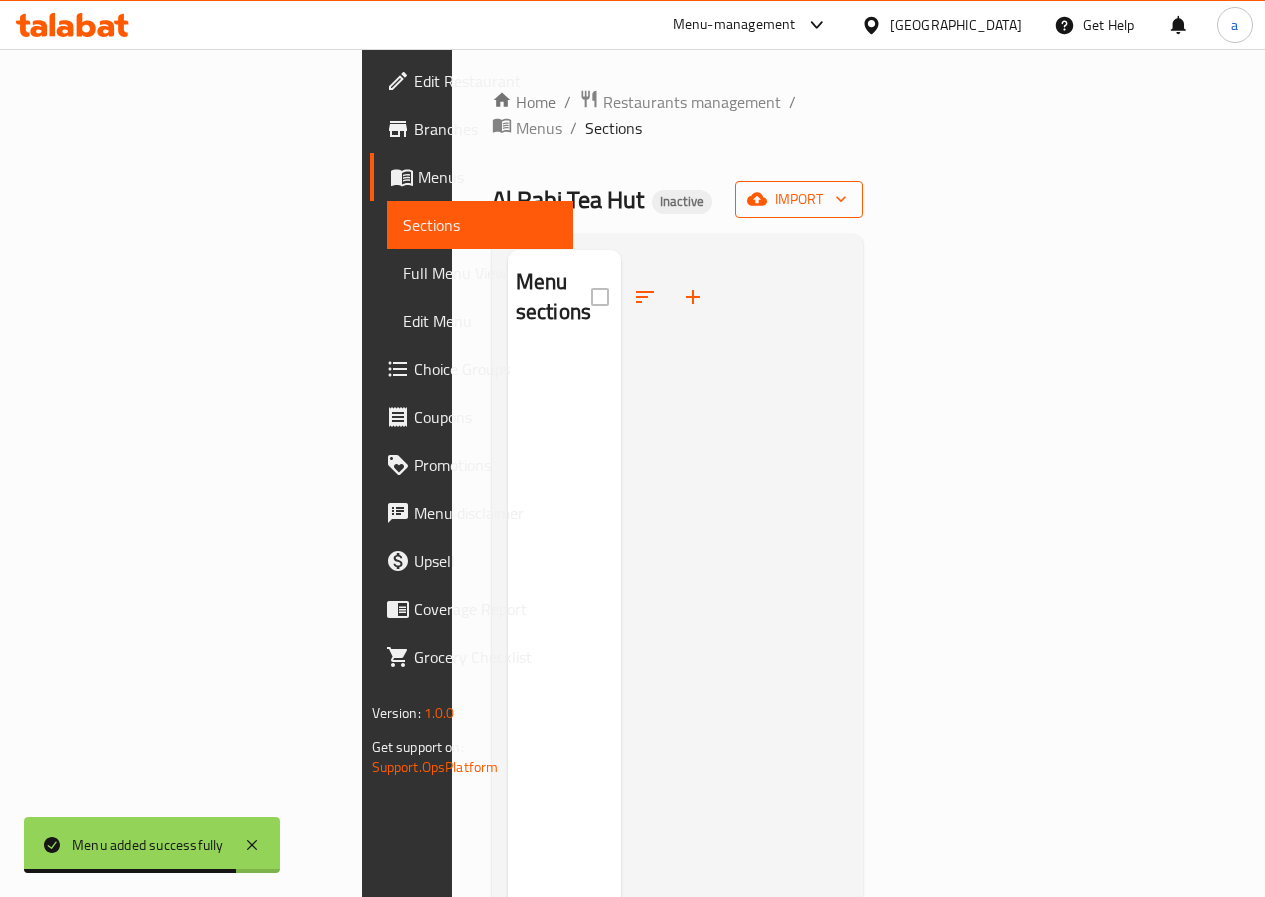 click 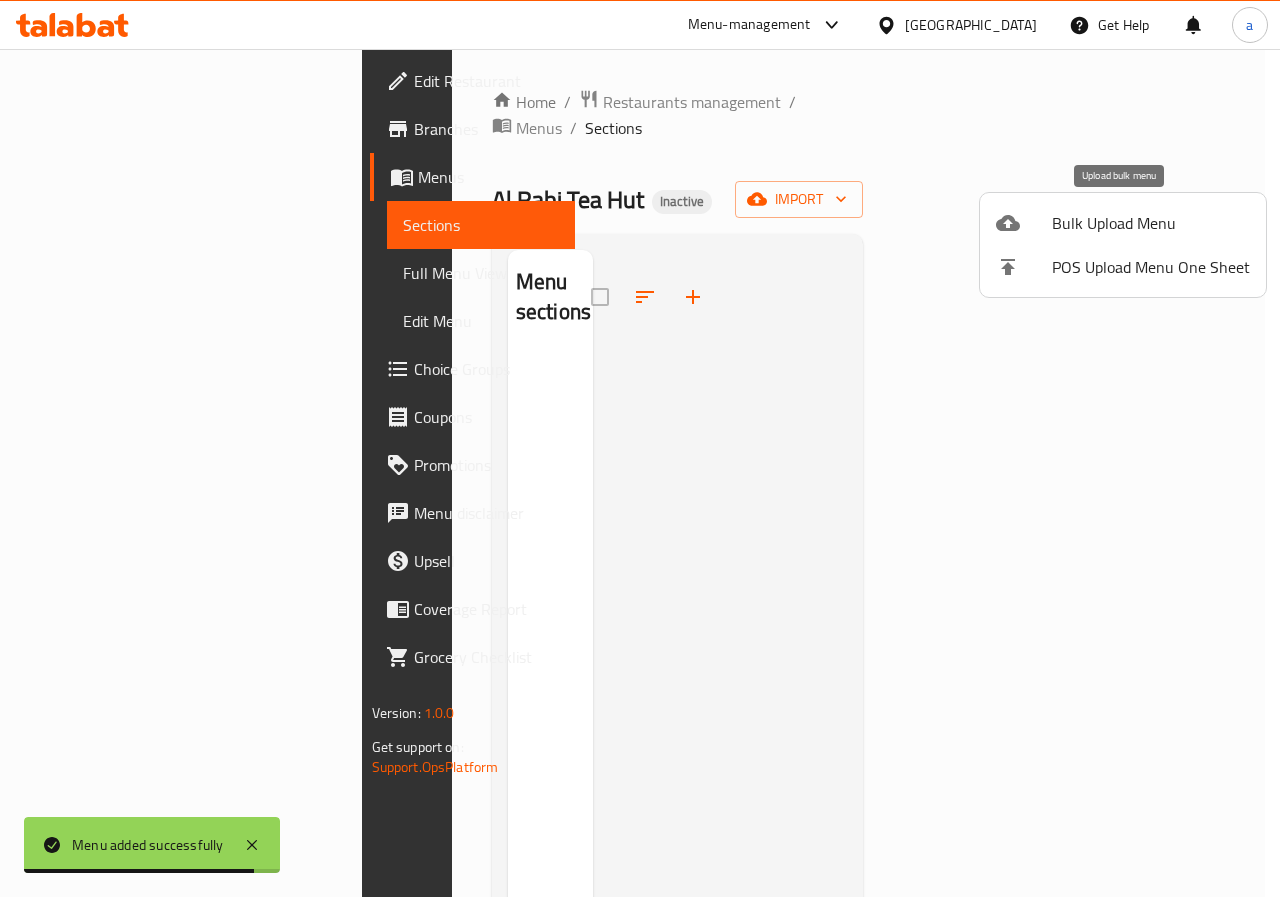 click on "Bulk Upload Menu" at bounding box center [1151, 223] 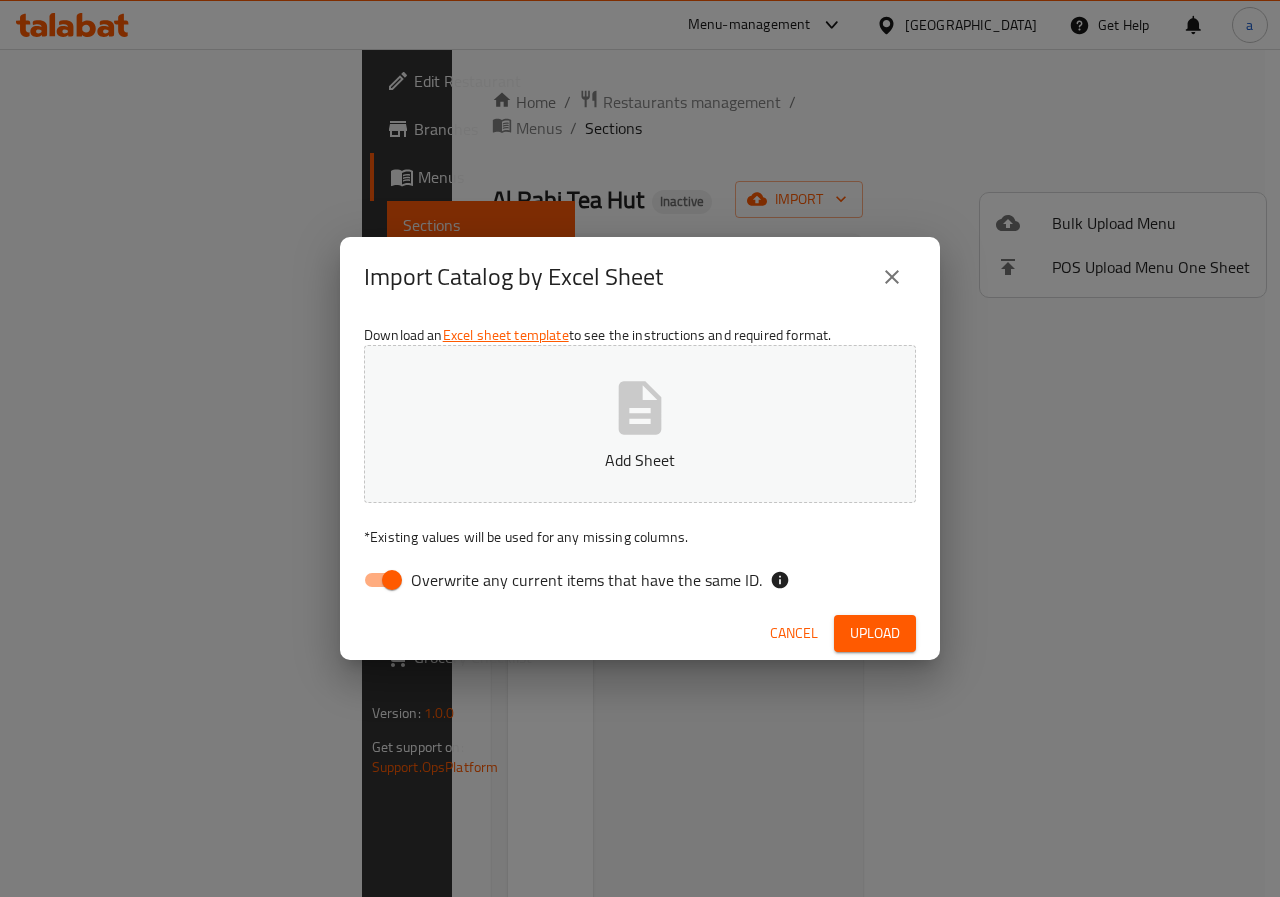 click on "Overwrite any current items that have the same ID." at bounding box center (586, 580) 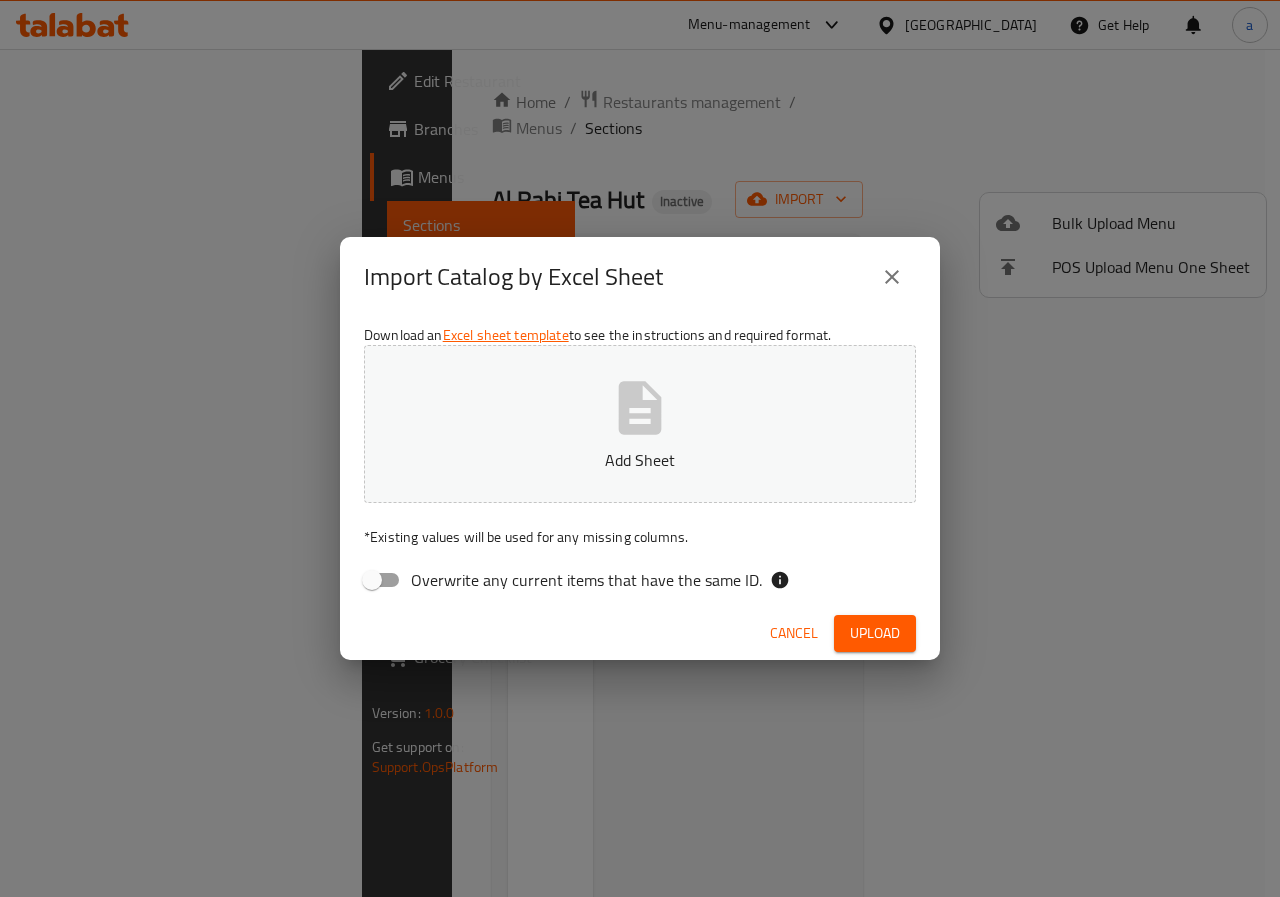 click 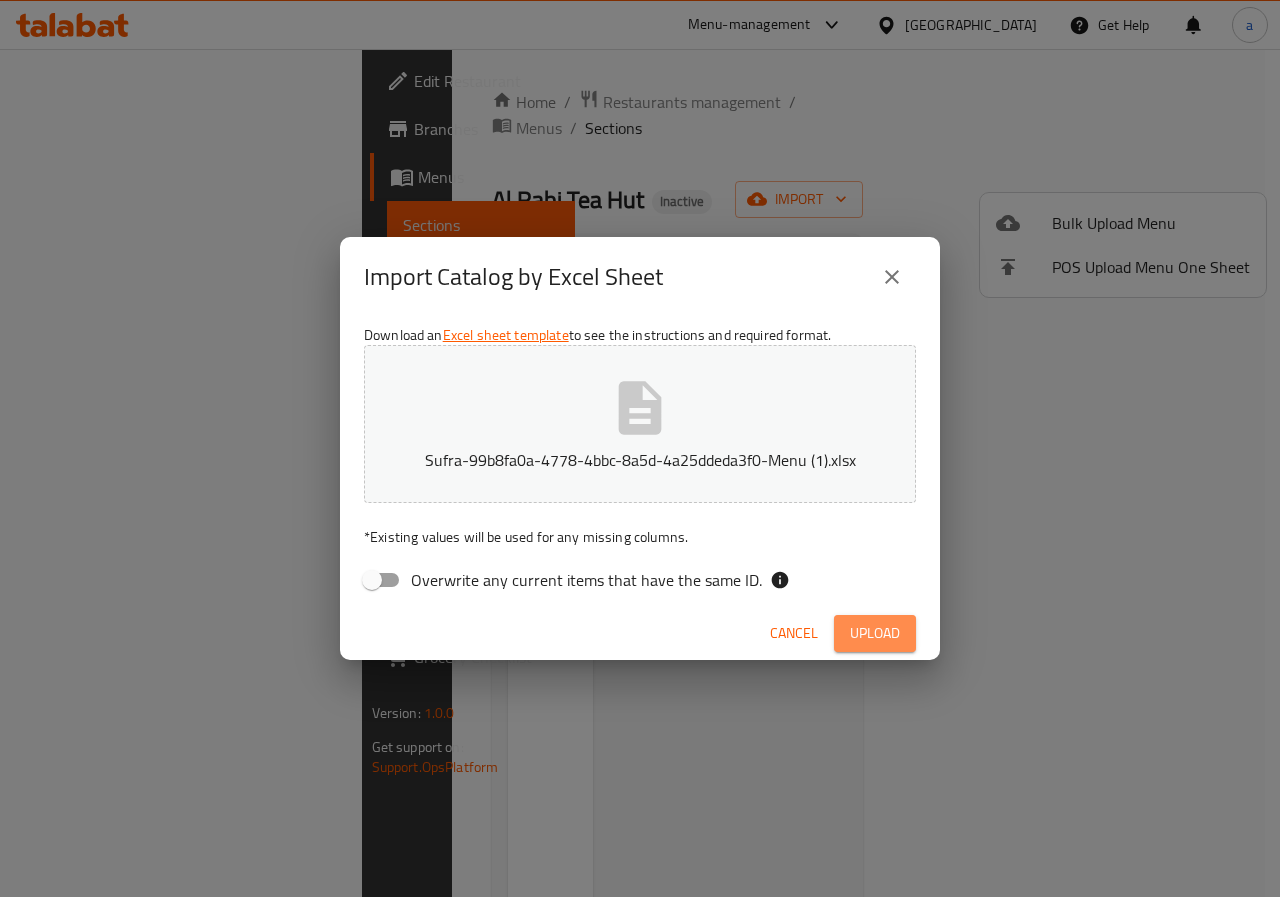 click on "Upload" at bounding box center (875, 633) 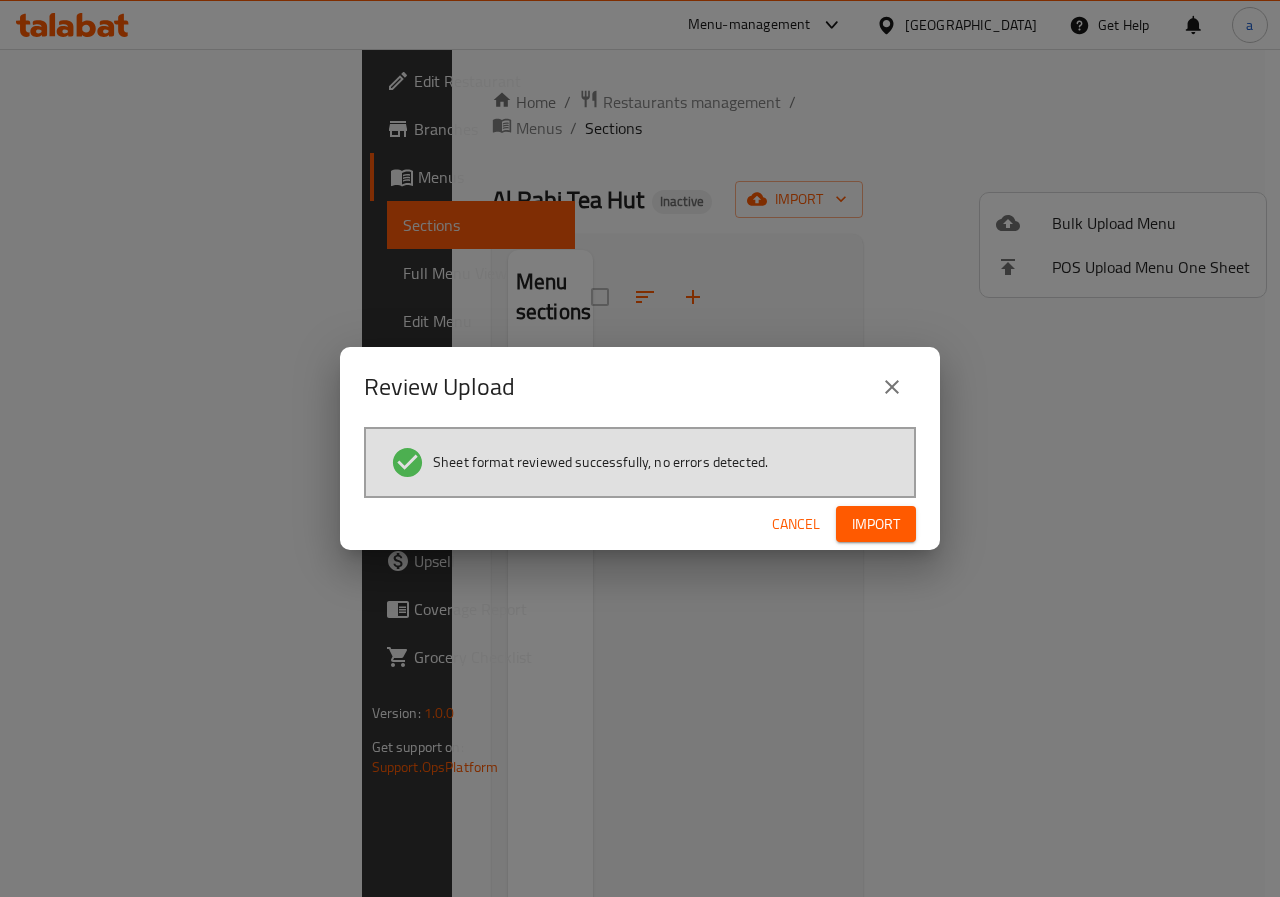 click on "Import" at bounding box center (876, 524) 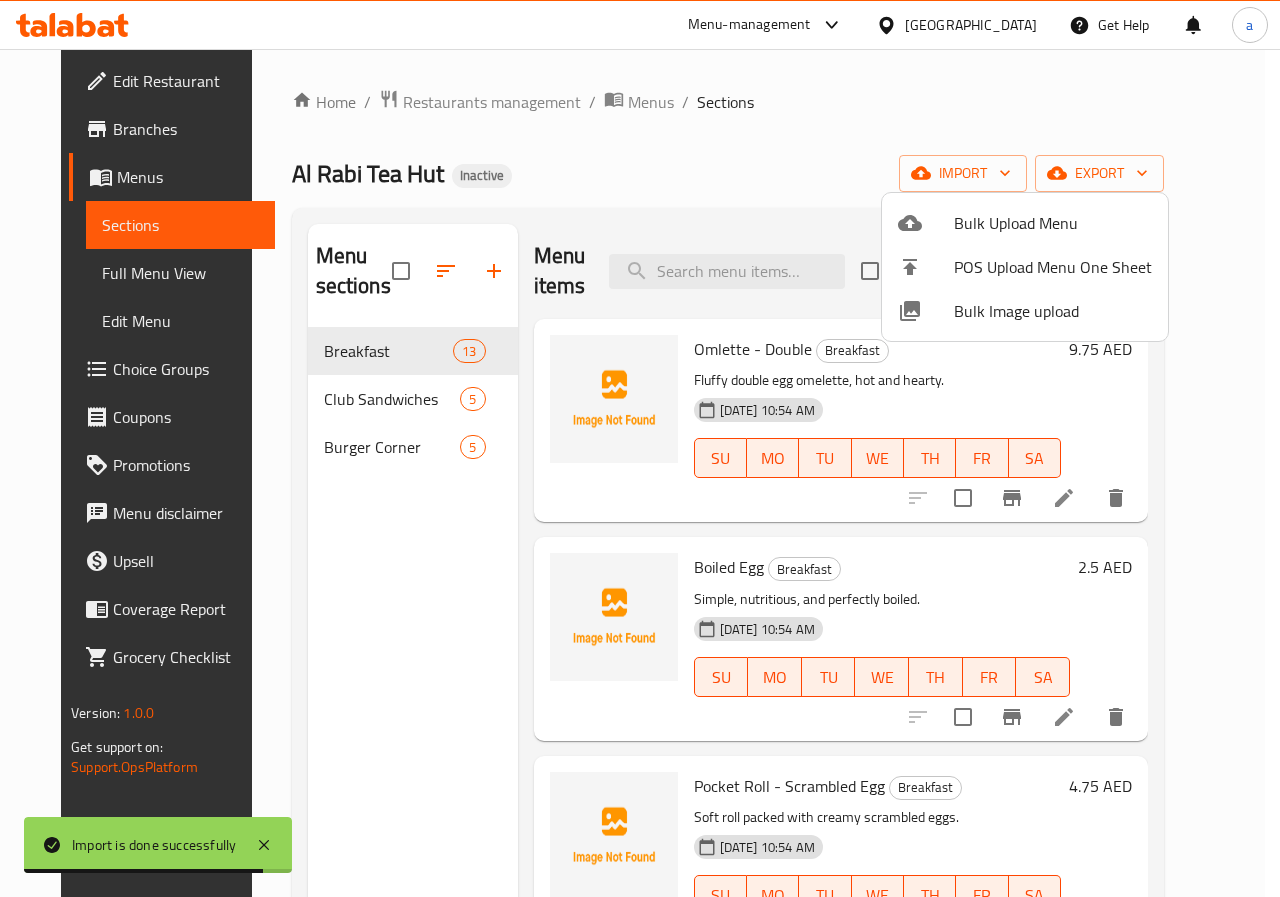 click at bounding box center (640, 448) 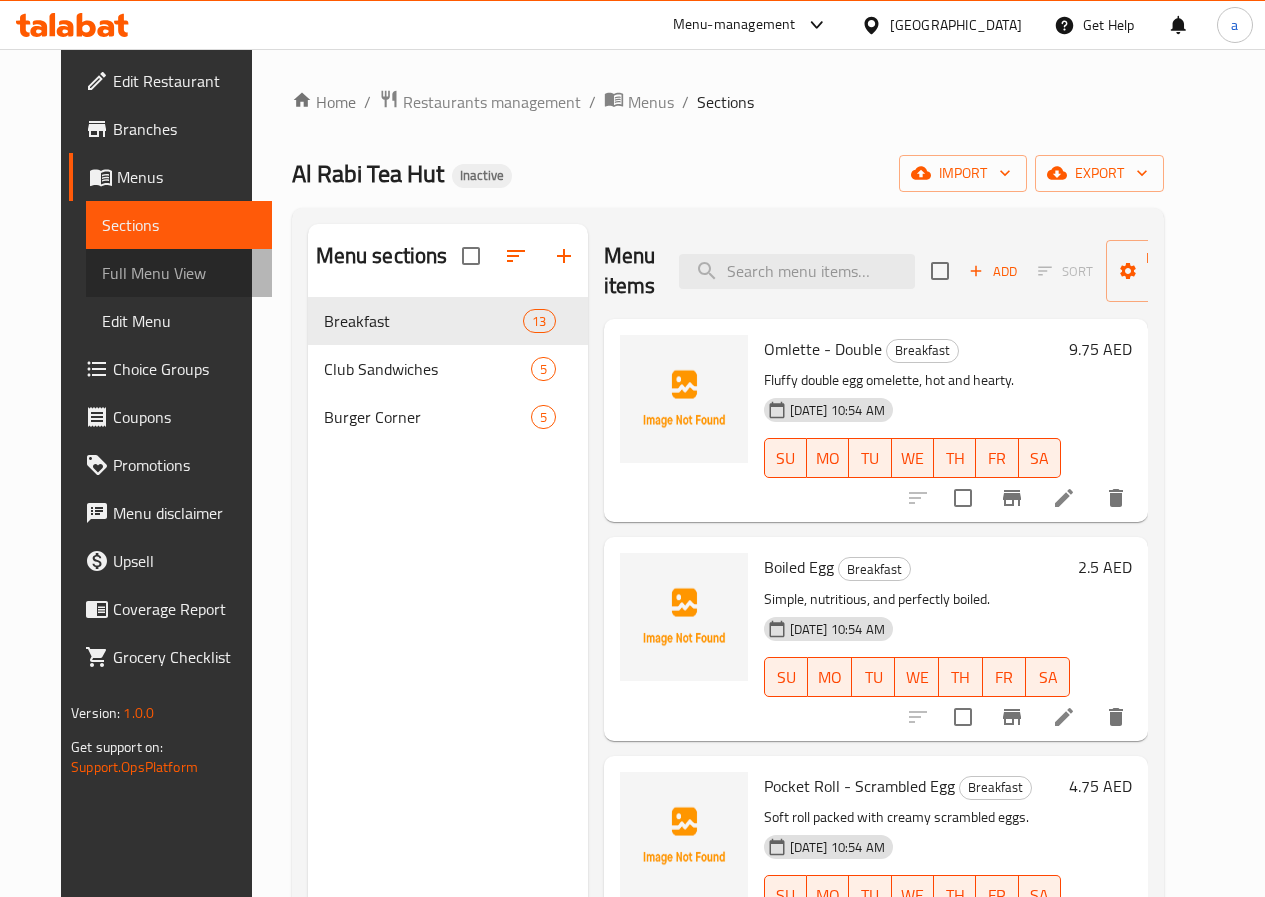 click on "Full Menu View" at bounding box center (179, 273) 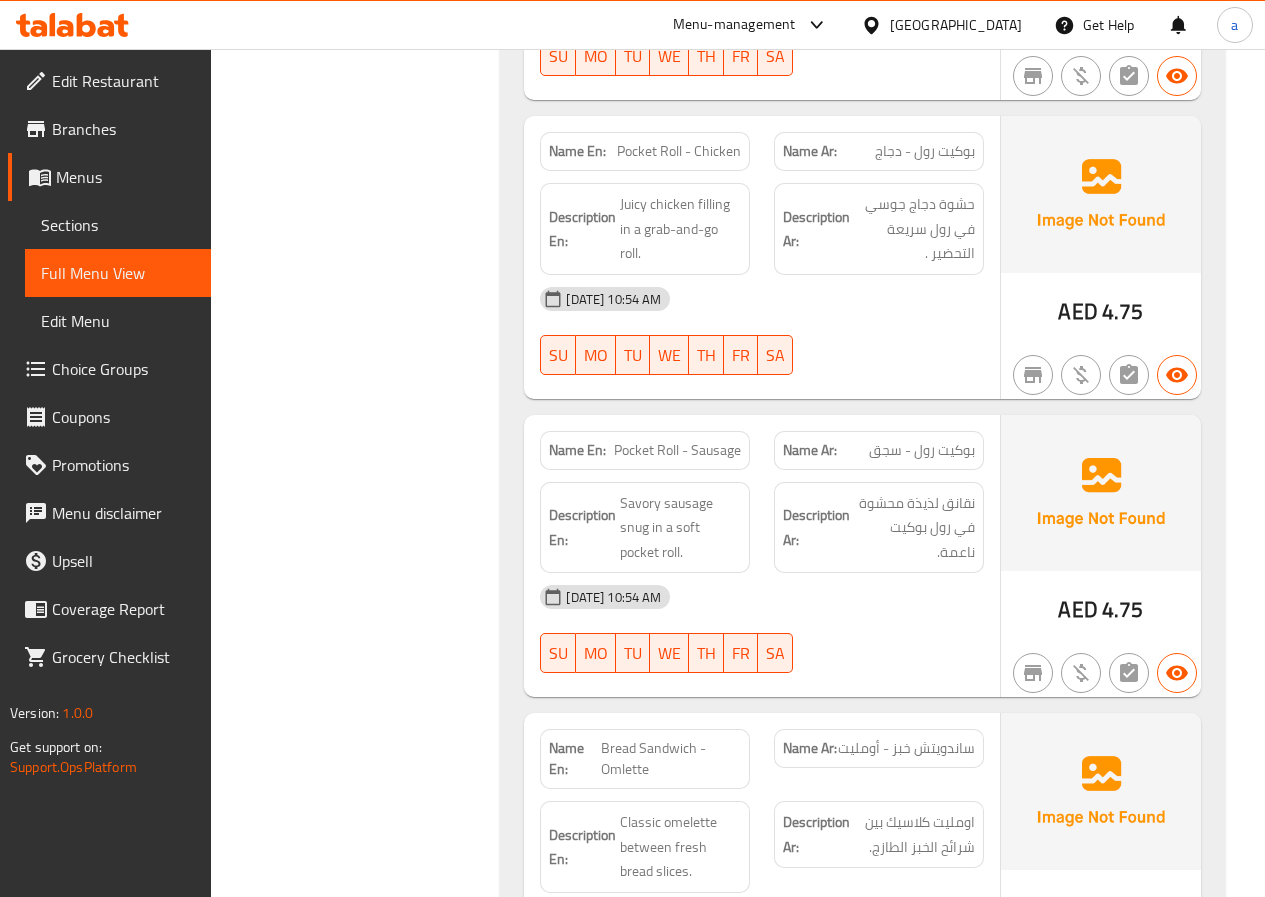 scroll, scrollTop: 1500, scrollLeft: 0, axis: vertical 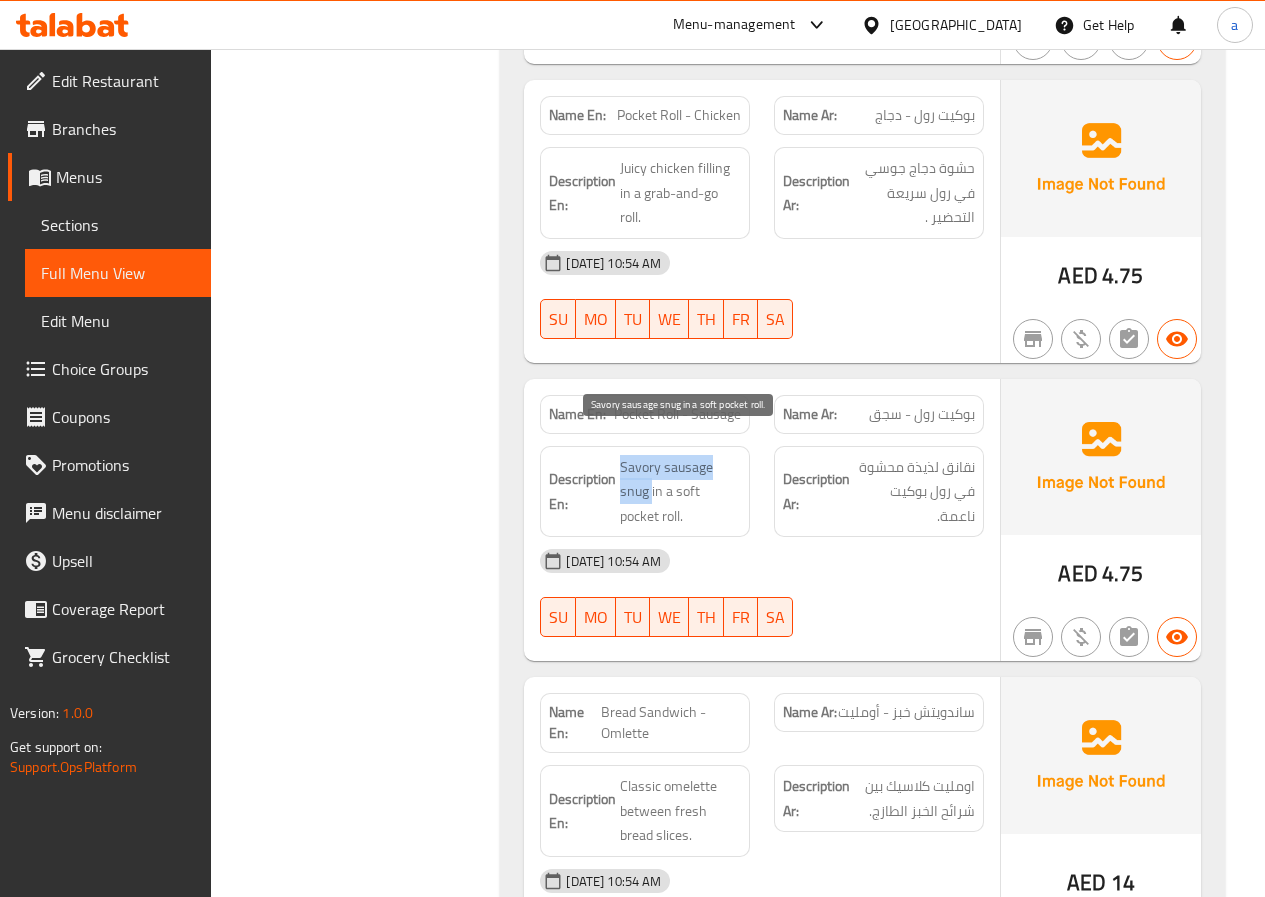 drag, startPoint x: 621, startPoint y: 437, endPoint x: 653, endPoint y: 471, distance: 46.69047 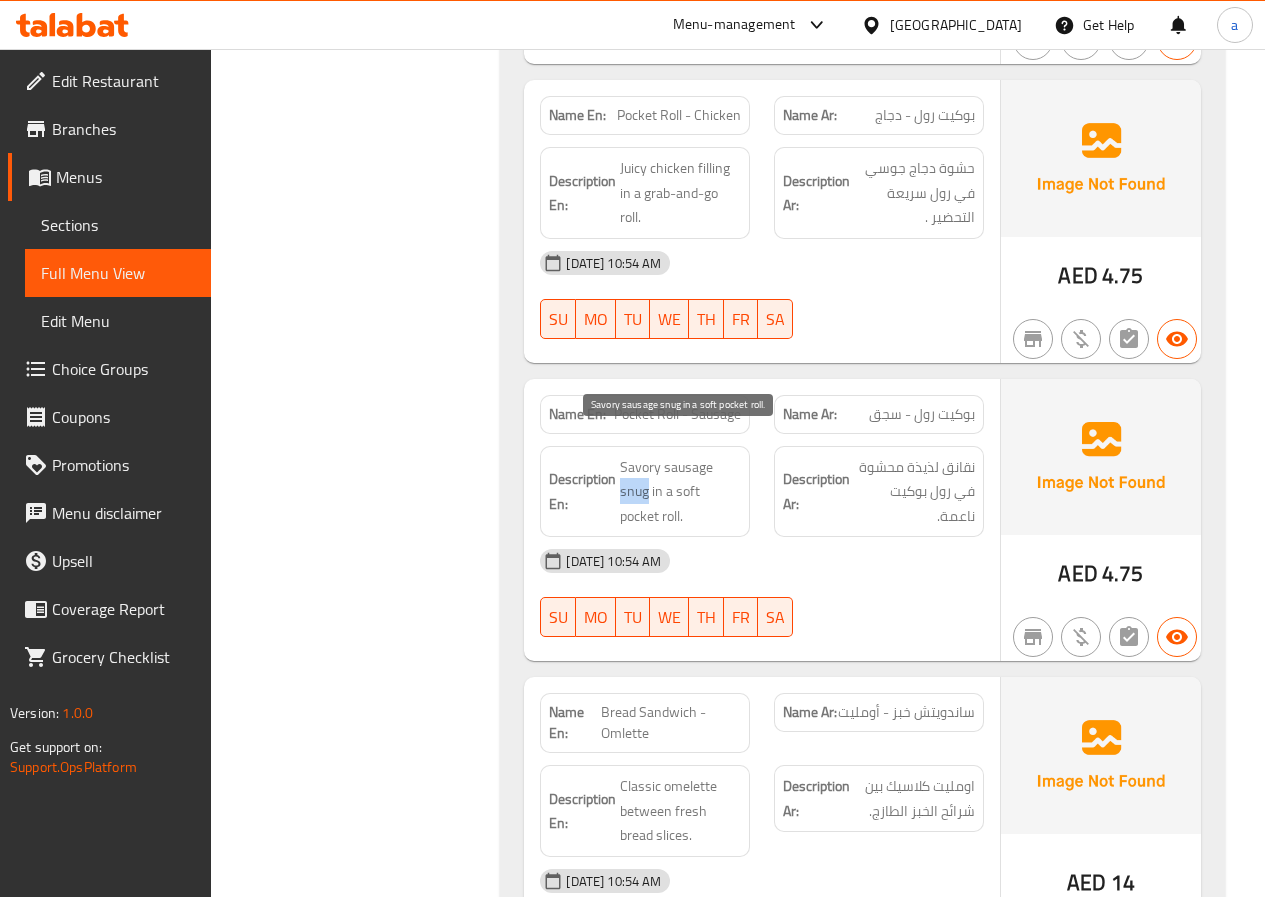 drag, startPoint x: 620, startPoint y: 463, endPoint x: 646, endPoint y: 469, distance: 26.683329 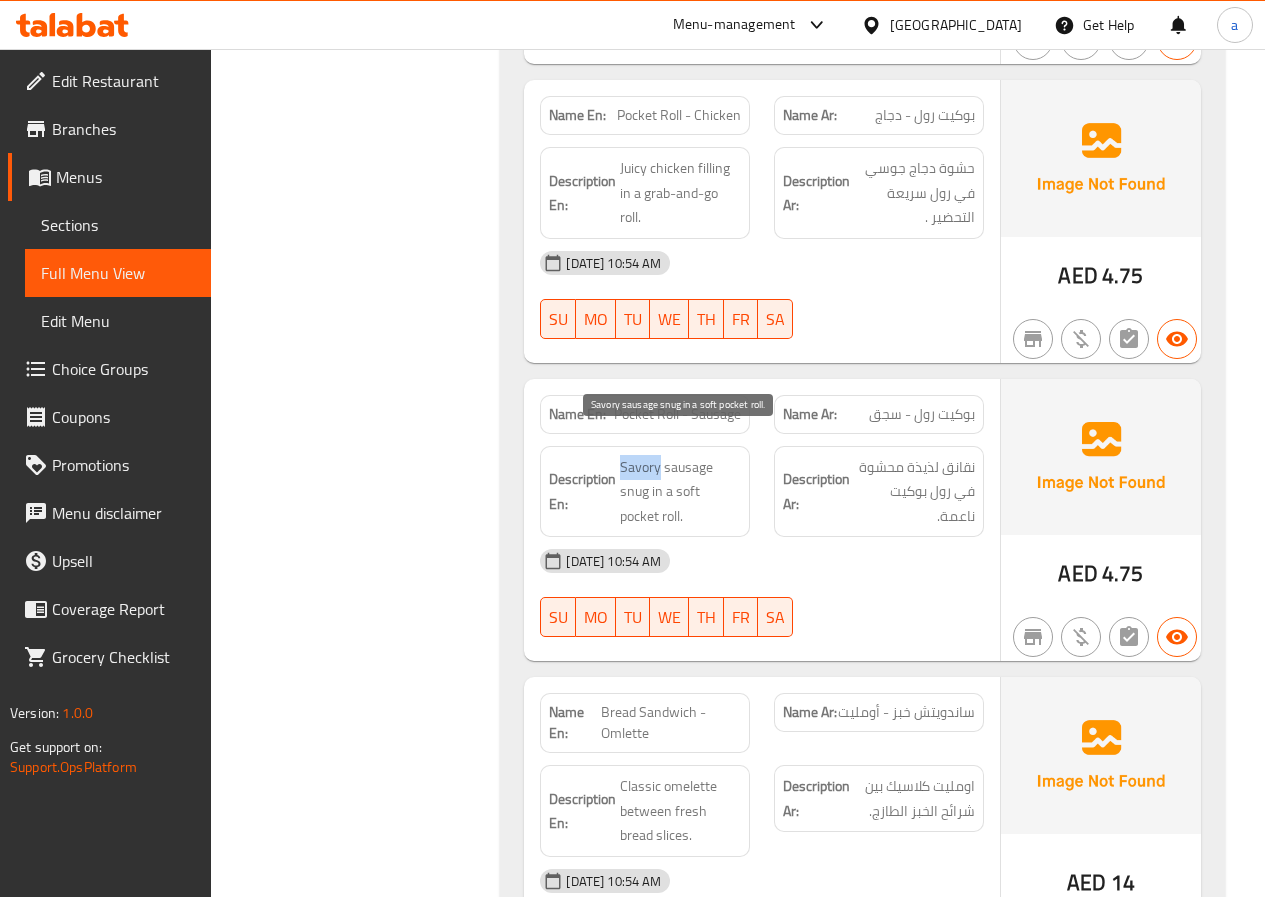 drag, startPoint x: 620, startPoint y: 440, endPoint x: 659, endPoint y: 446, distance: 39.45884 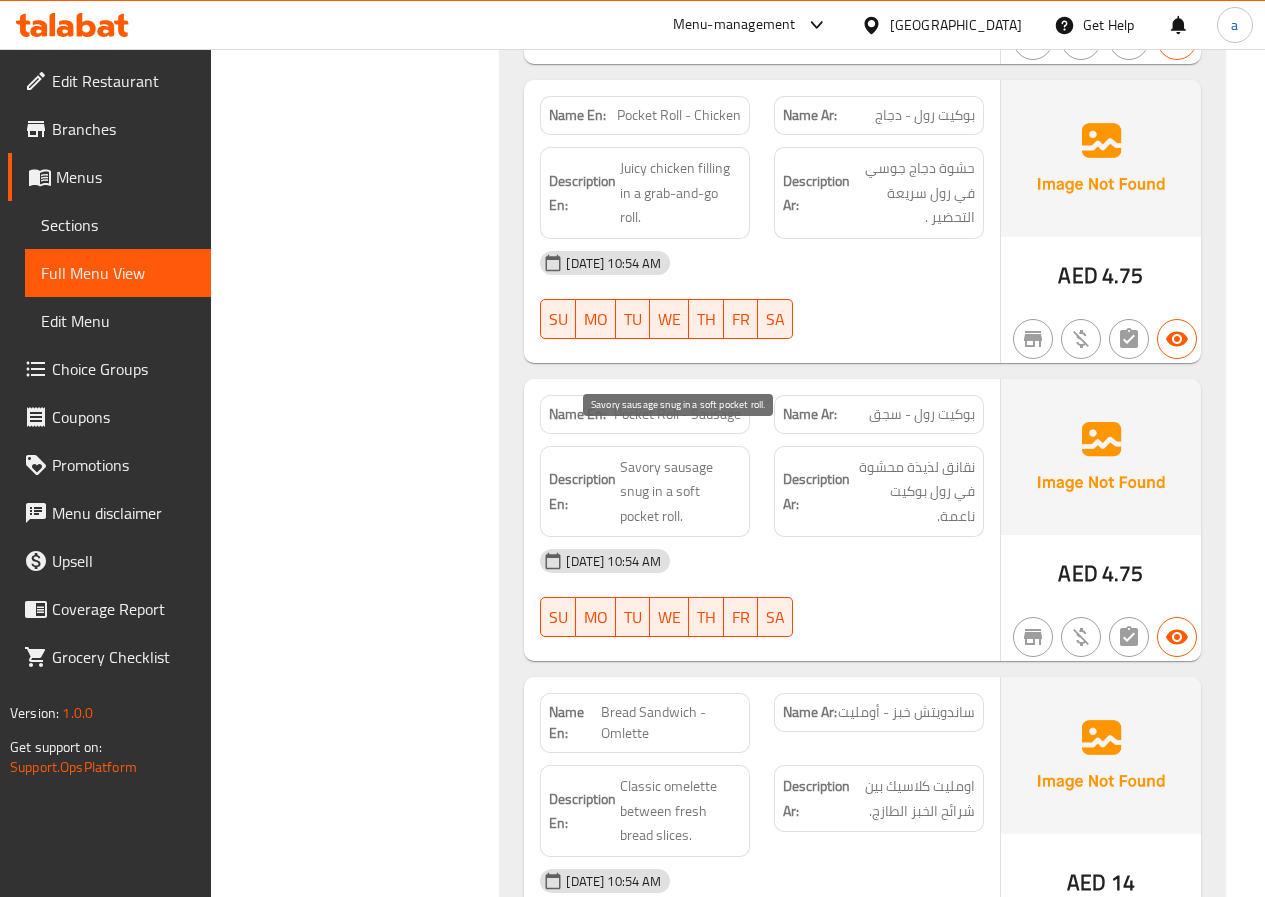 click on "Savory sausage snug in a soft pocket roll." at bounding box center [680, 492] 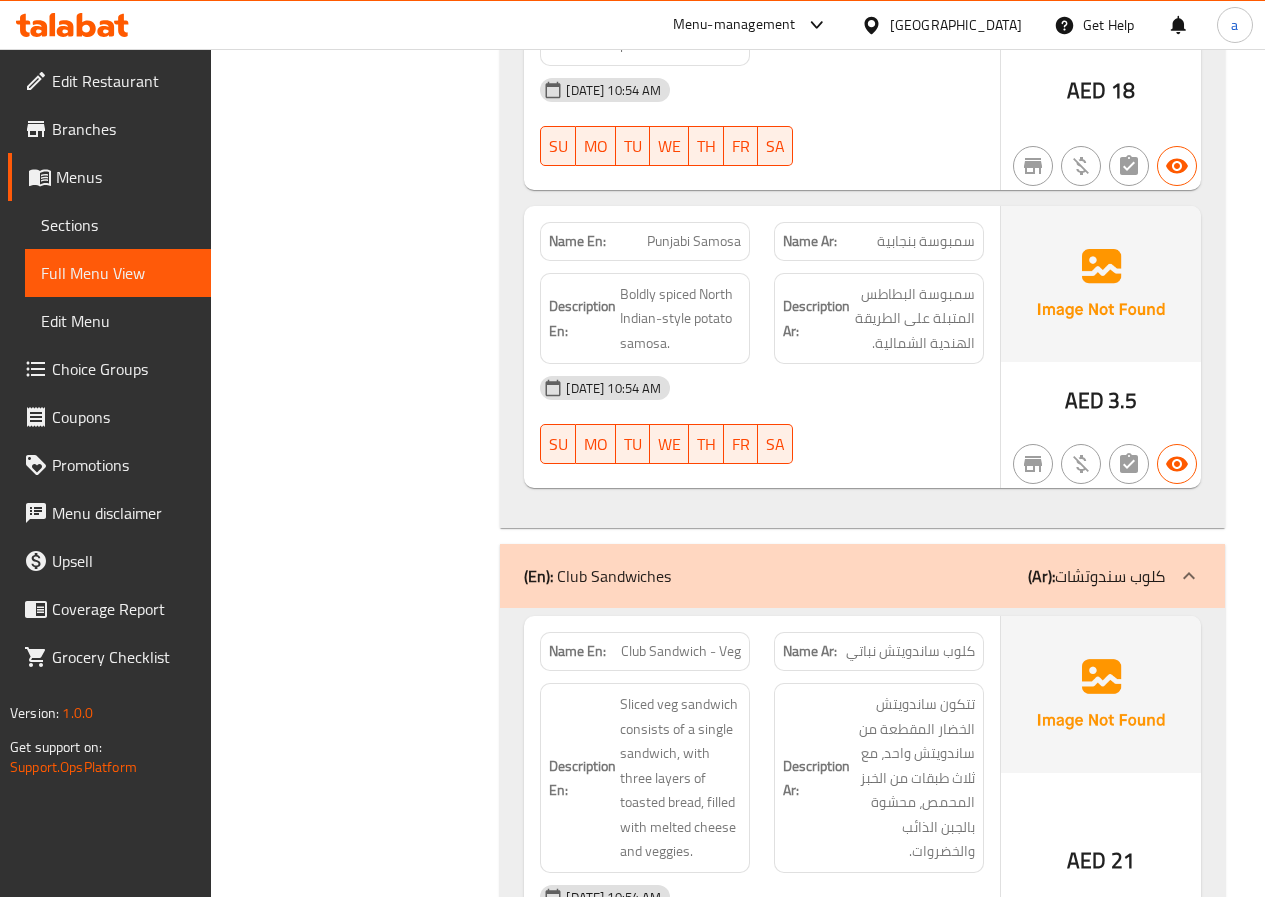 scroll, scrollTop: 3800, scrollLeft: 0, axis: vertical 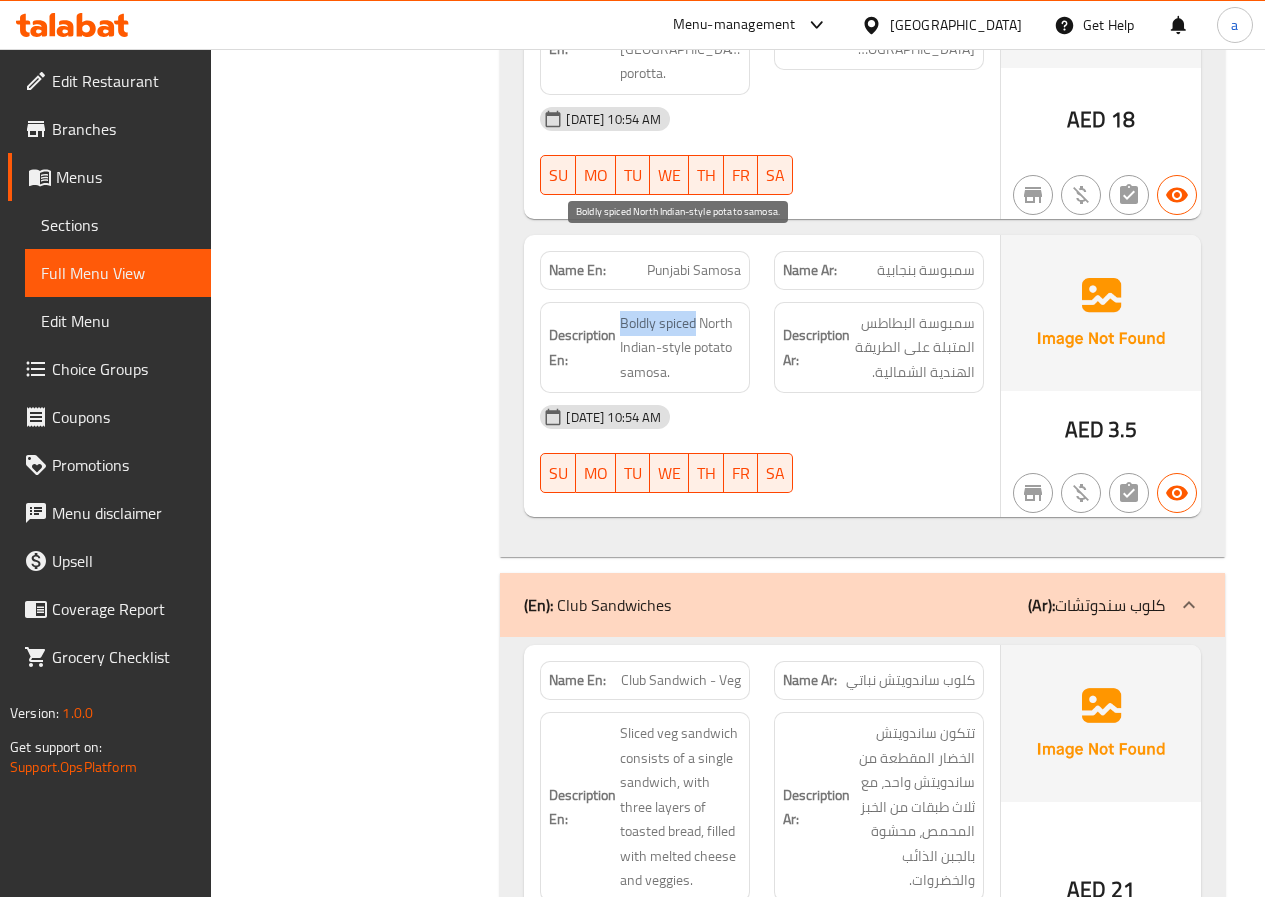 drag, startPoint x: 619, startPoint y: 248, endPoint x: 698, endPoint y: 253, distance: 79.15807 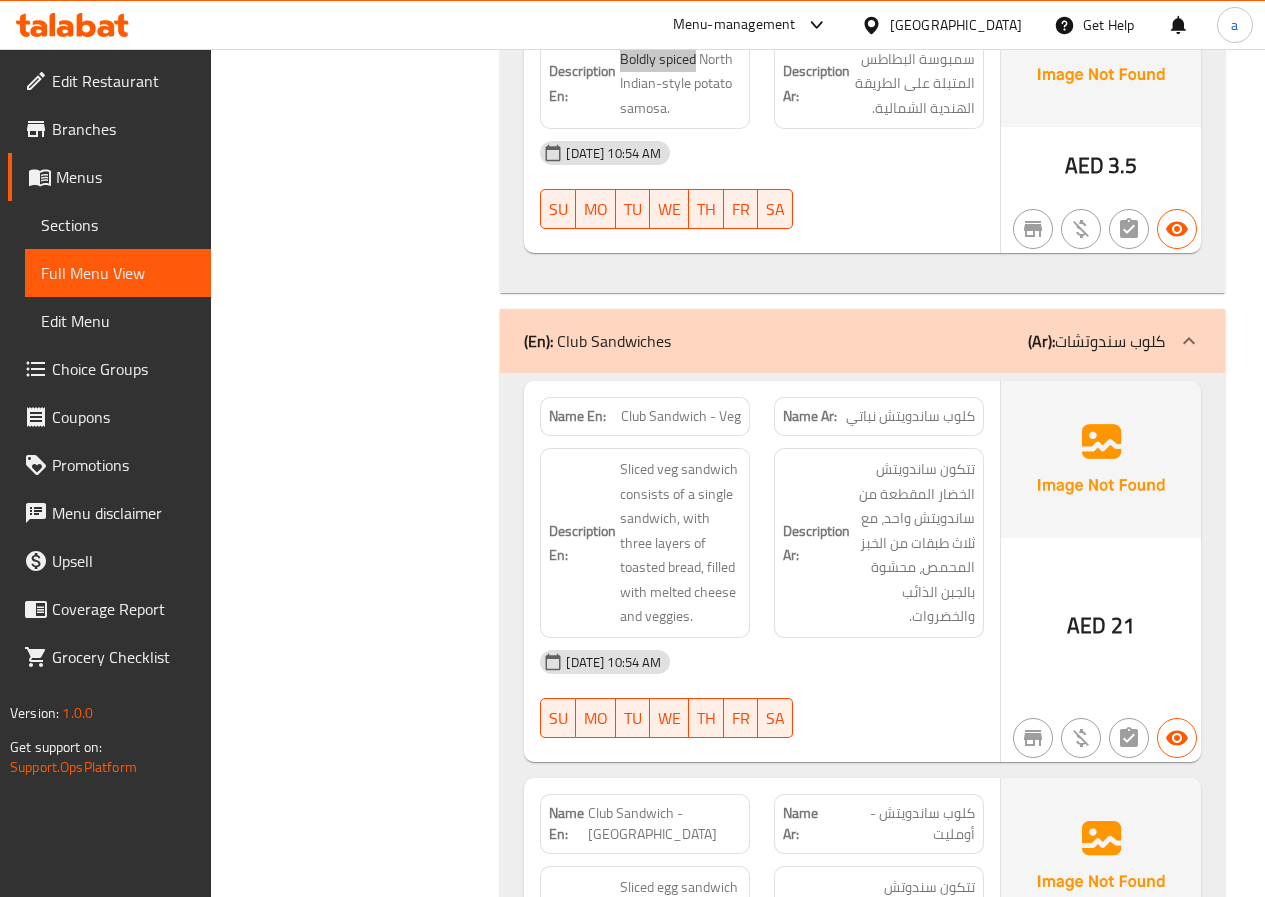 scroll, scrollTop: 4100, scrollLeft: 0, axis: vertical 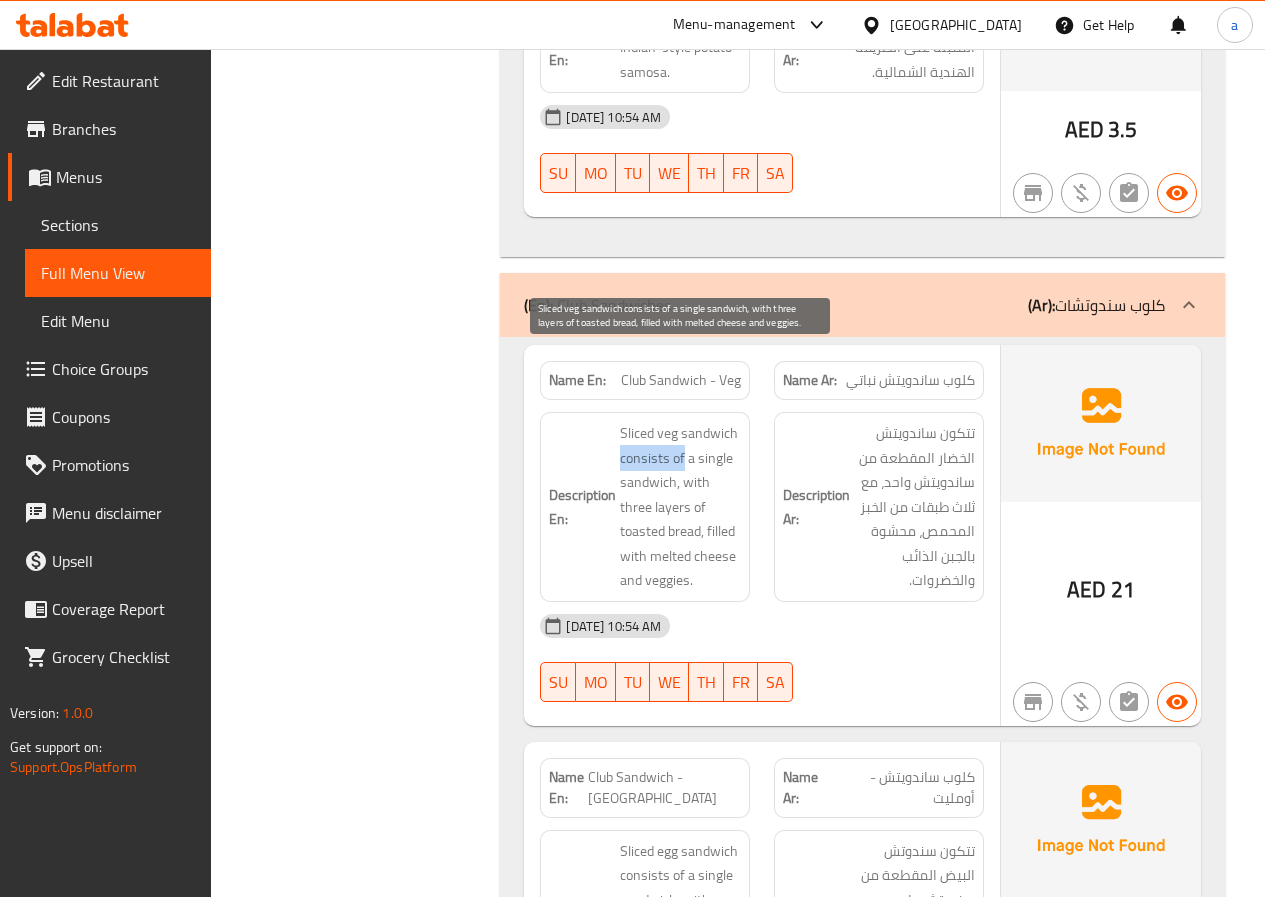 drag, startPoint x: 621, startPoint y: 385, endPoint x: 684, endPoint y: 383, distance: 63.03174 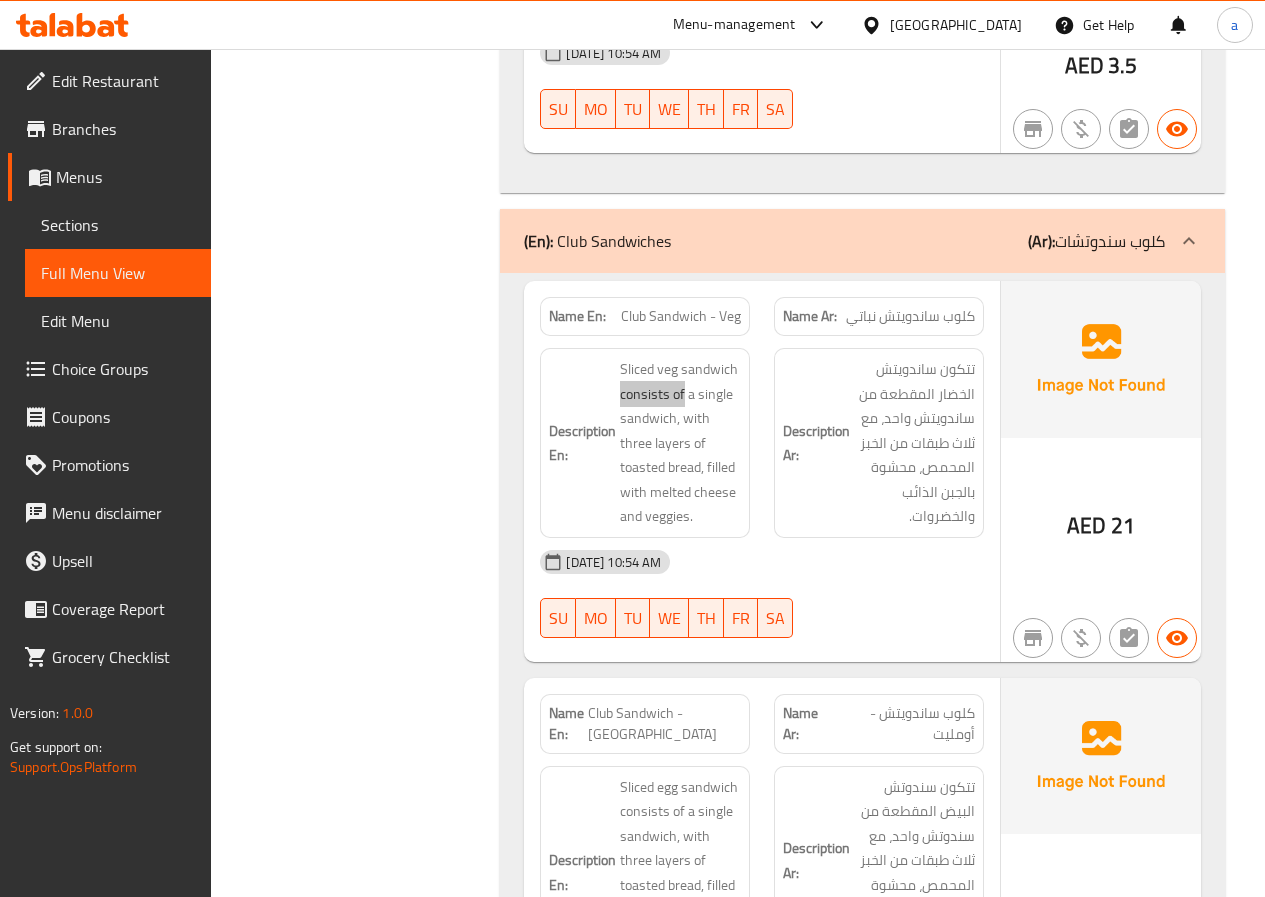 scroll, scrollTop: 4200, scrollLeft: 0, axis: vertical 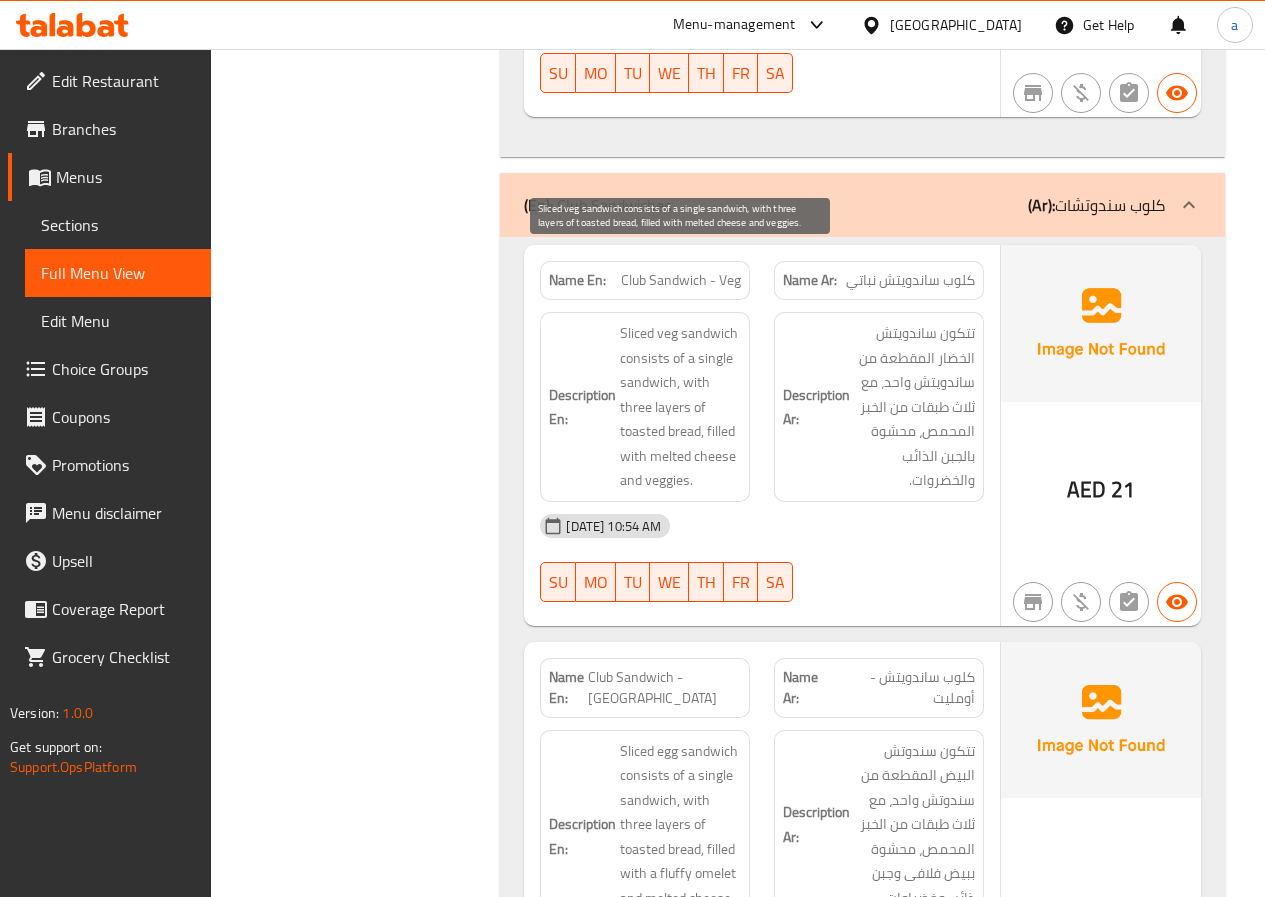 click on "Sliced veg sandwich consists of a single sandwich, with three layers of toasted bread, filled with melted cheese and veggies." at bounding box center (680, 407) 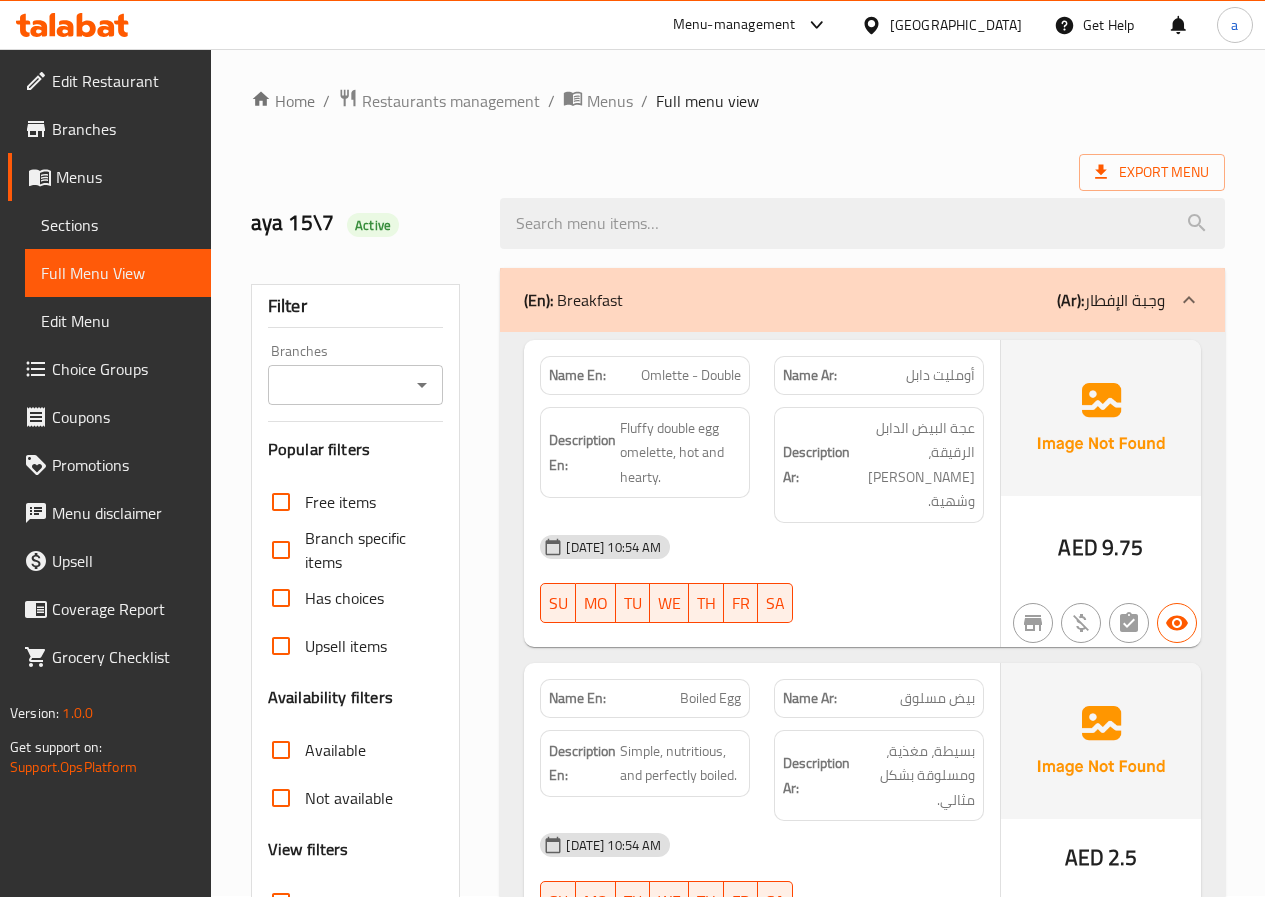 scroll, scrollTop: 0, scrollLeft: 0, axis: both 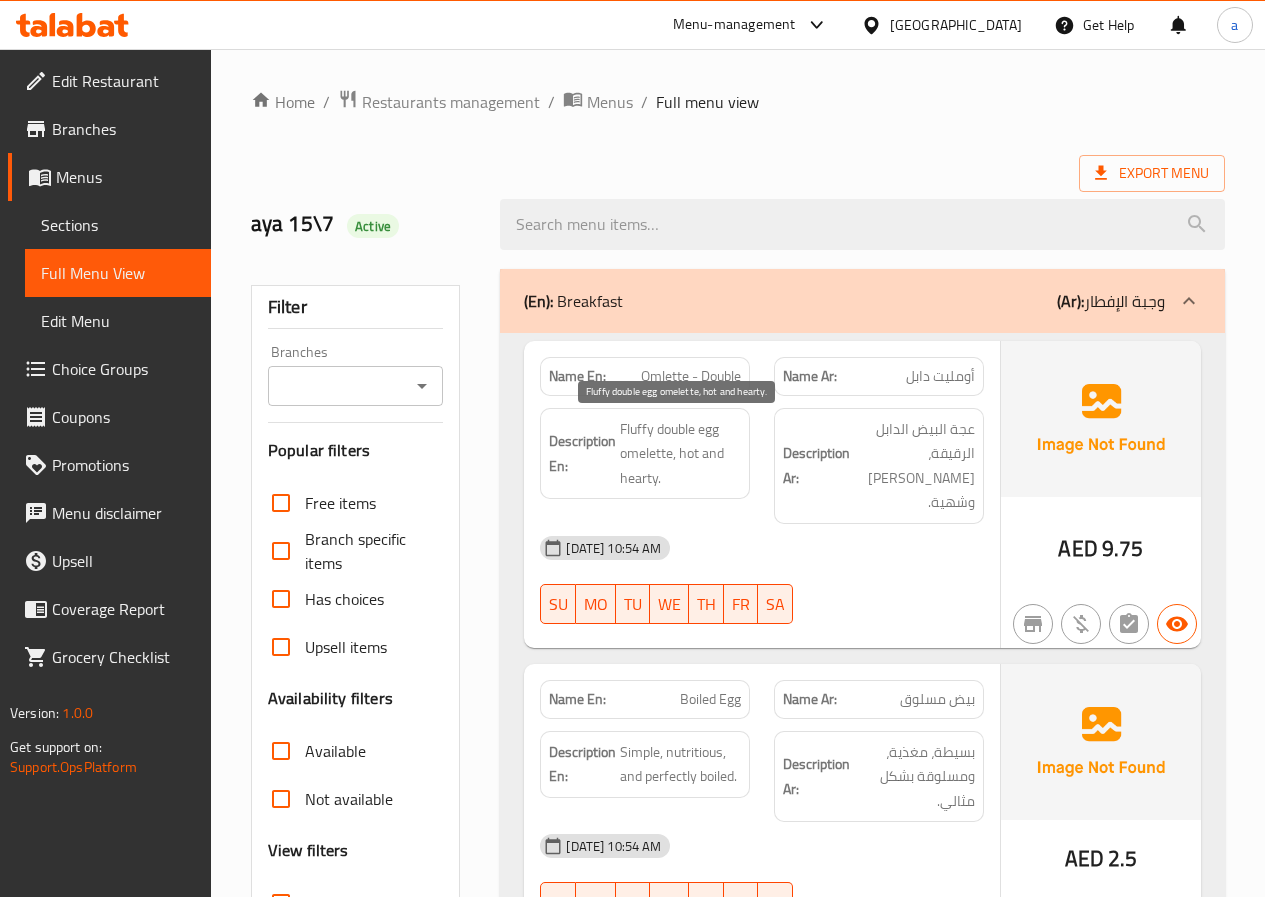 click on "Fluffy double egg omelette, hot and hearty." at bounding box center [680, 454] 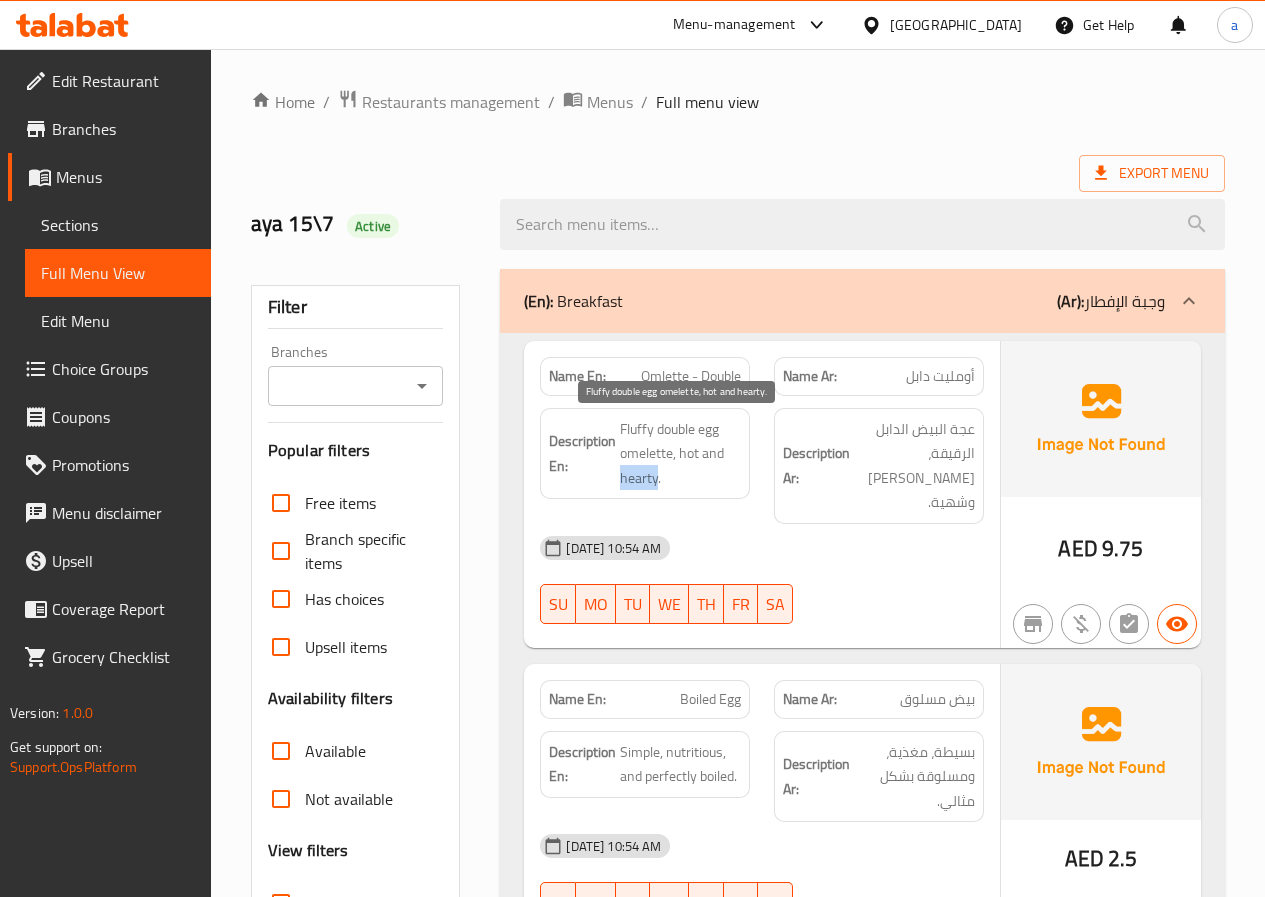 click on "Fluffy double egg omelette, hot and hearty." at bounding box center (680, 454) 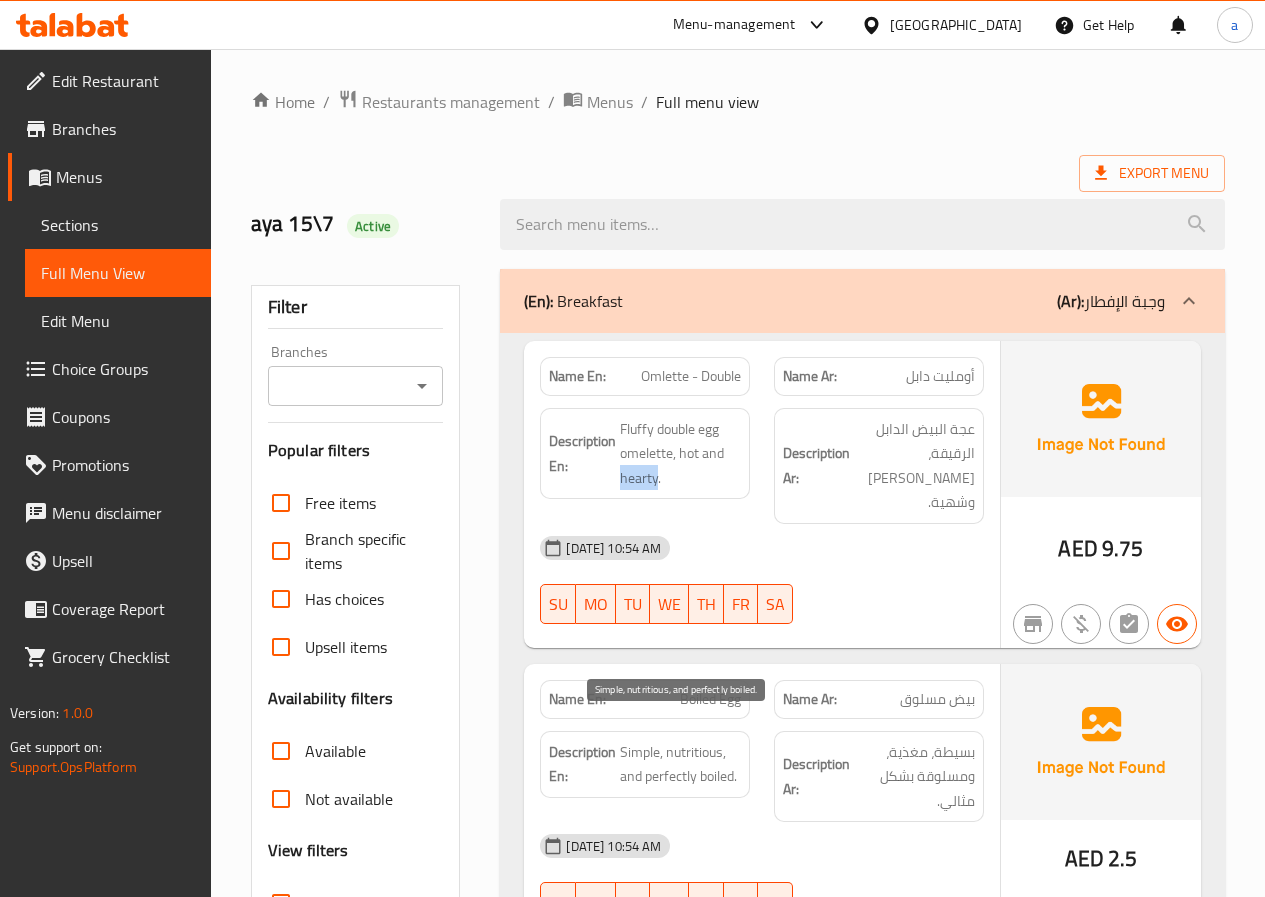 click on "Simple, nutritious, and perfectly boiled." at bounding box center [680, 764] 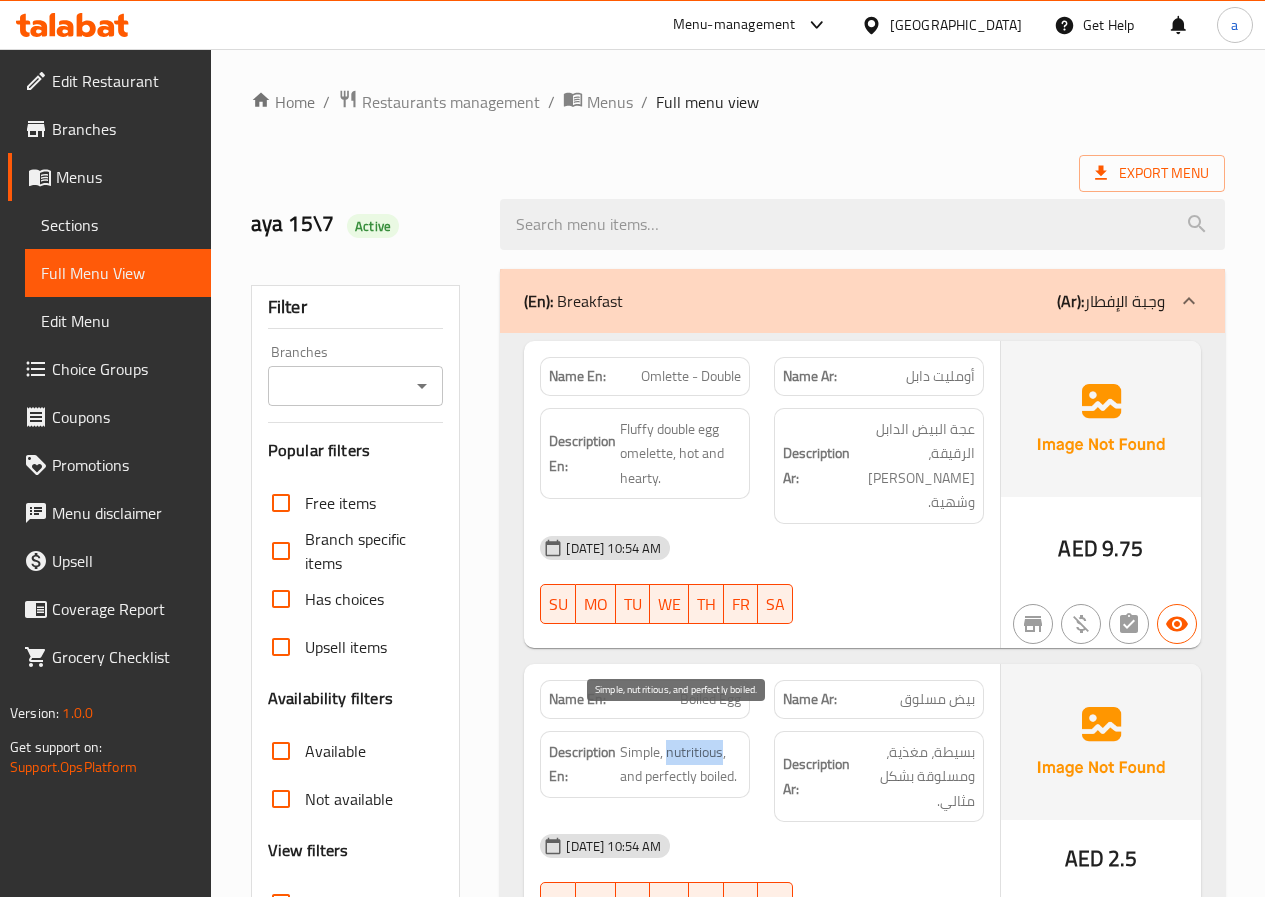 drag, startPoint x: 667, startPoint y: 728, endPoint x: 720, endPoint y: 725, distance: 53.08484 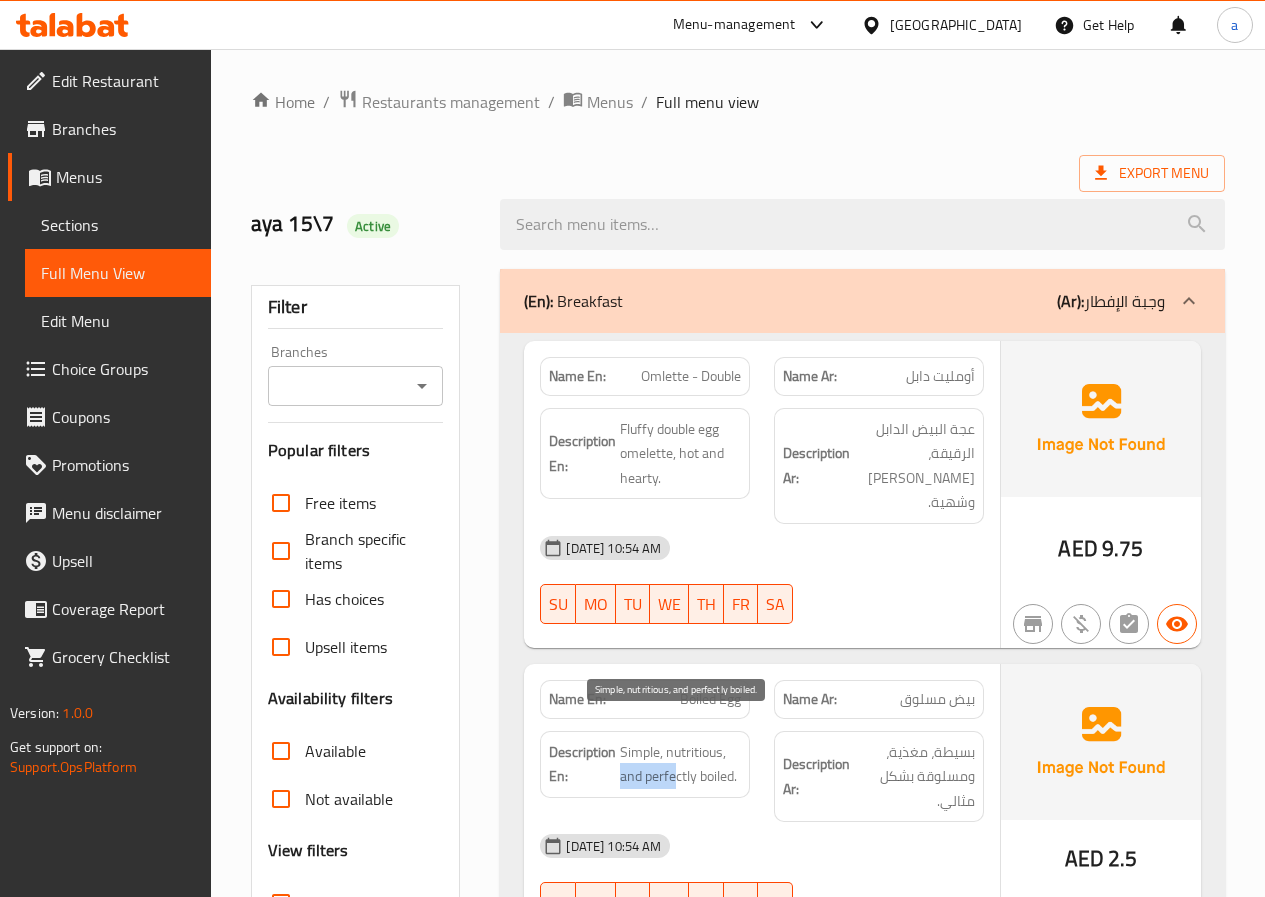 drag, startPoint x: 621, startPoint y: 754, endPoint x: 676, endPoint y: 754, distance: 55 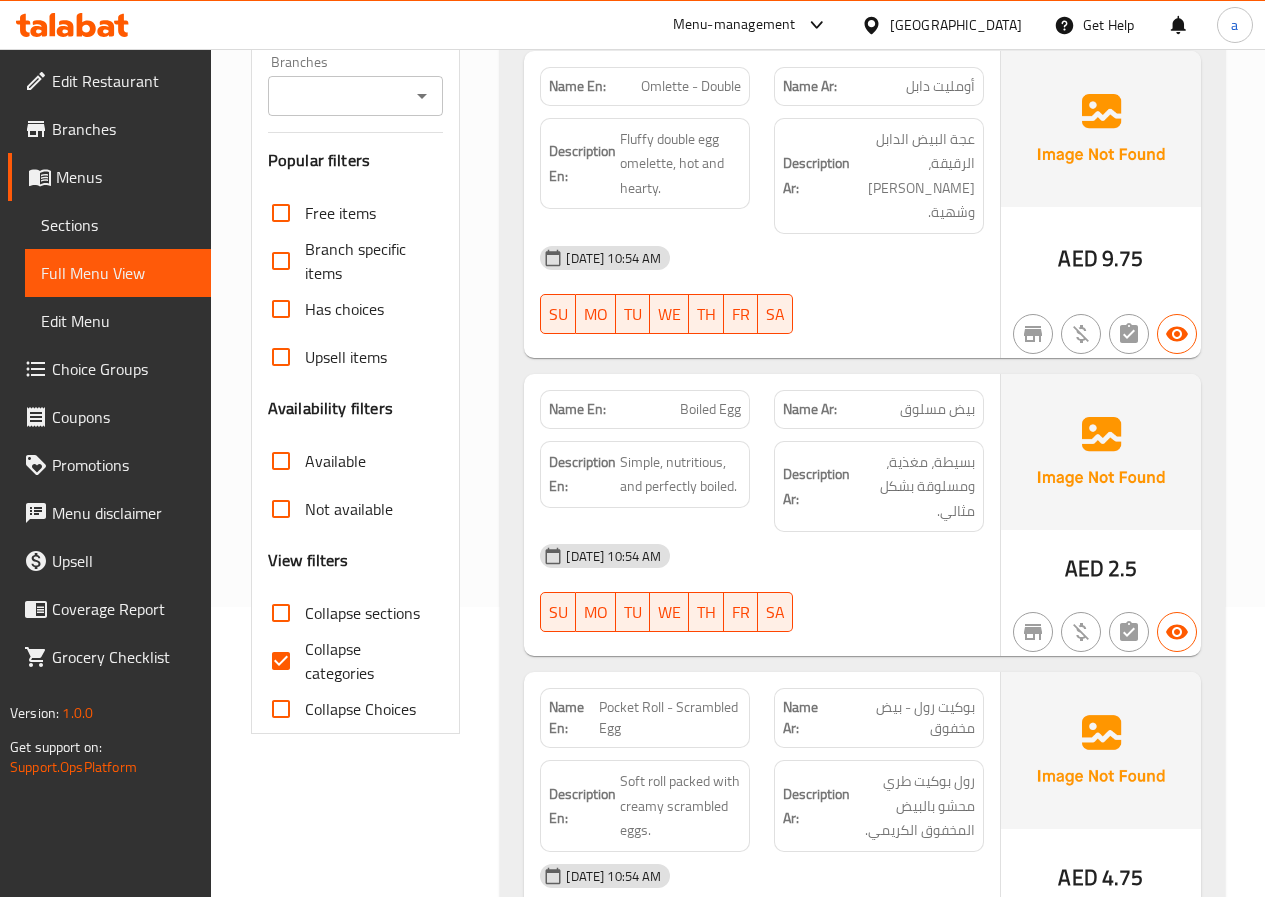 scroll, scrollTop: 300, scrollLeft: 0, axis: vertical 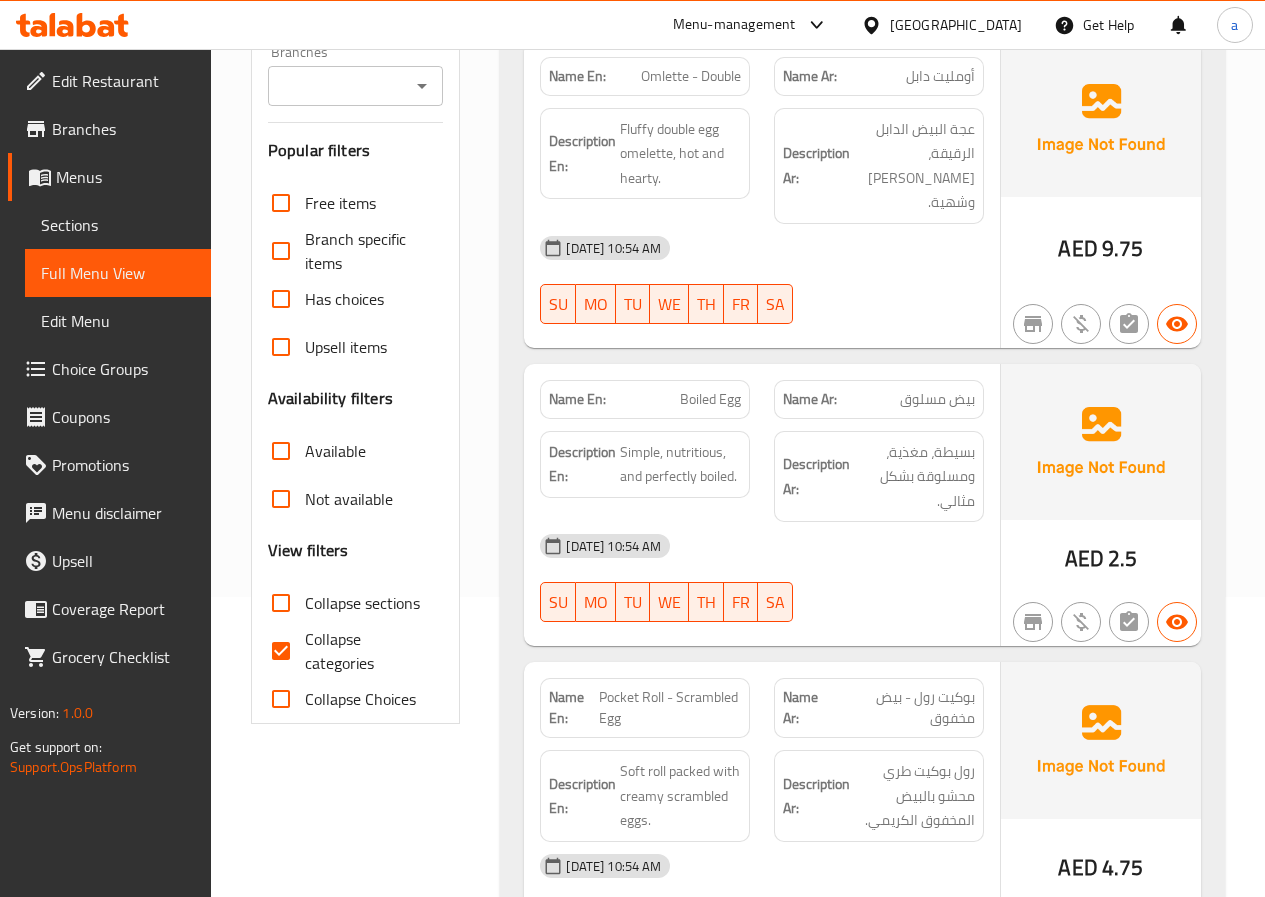 click on "Filter Branches Branches Popular filters Free items Branch specific items Has choices Upsell items Availability filters Available Not available View filters Collapse sections Collapse categories Collapse Choices" at bounding box center [364, 4246] 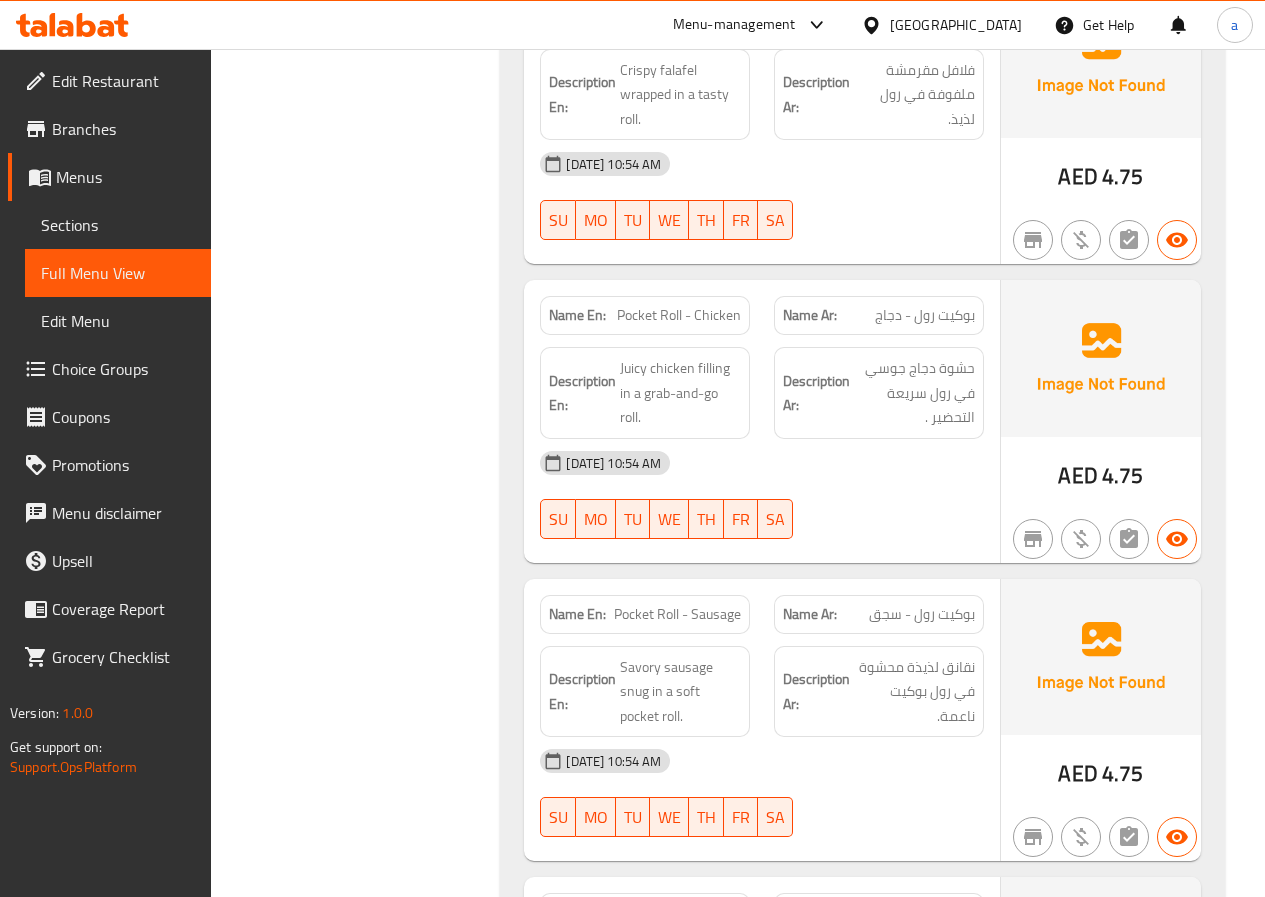 scroll, scrollTop: 1400, scrollLeft: 0, axis: vertical 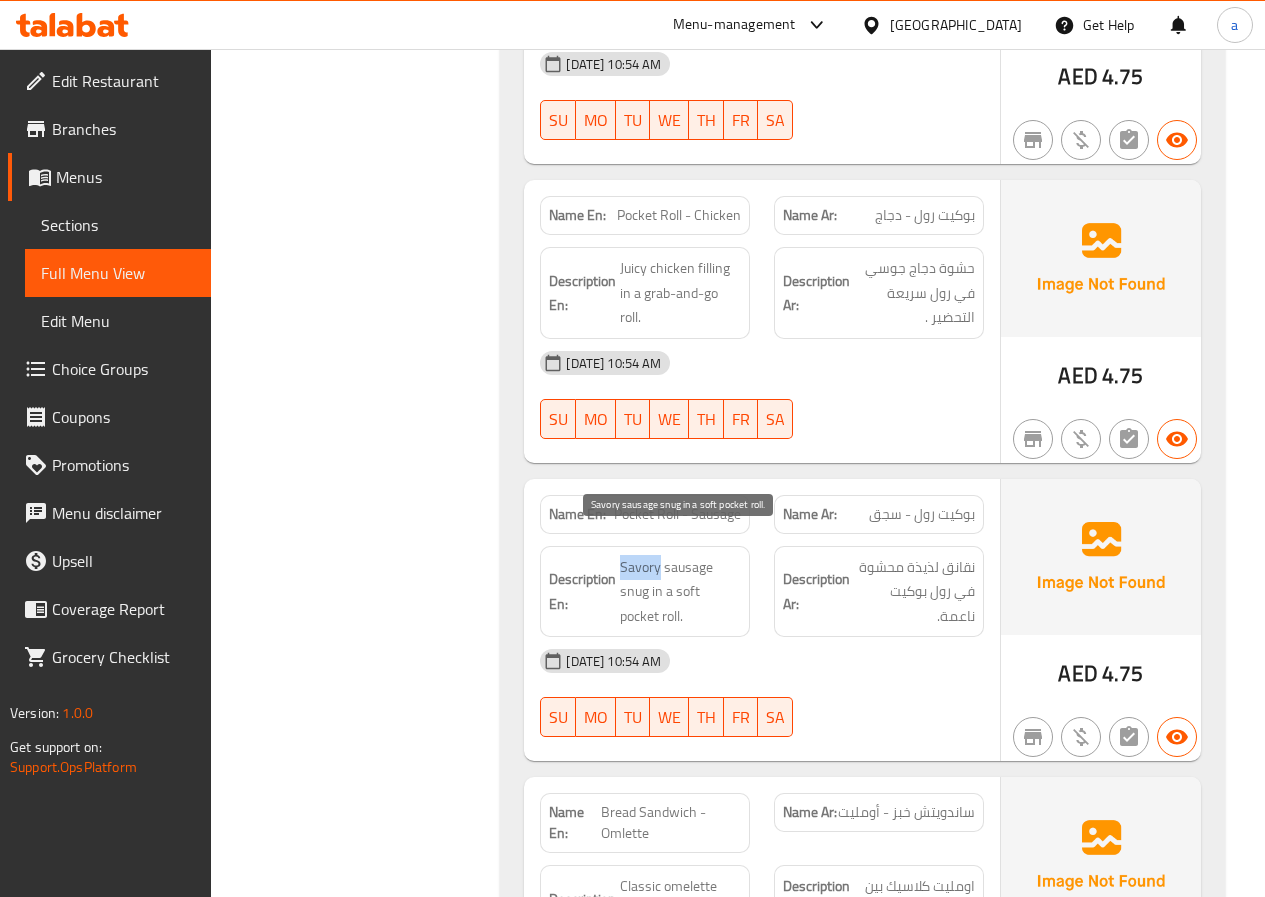 drag, startPoint x: 621, startPoint y: 540, endPoint x: 660, endPoint y: 543, distance: 39.115215 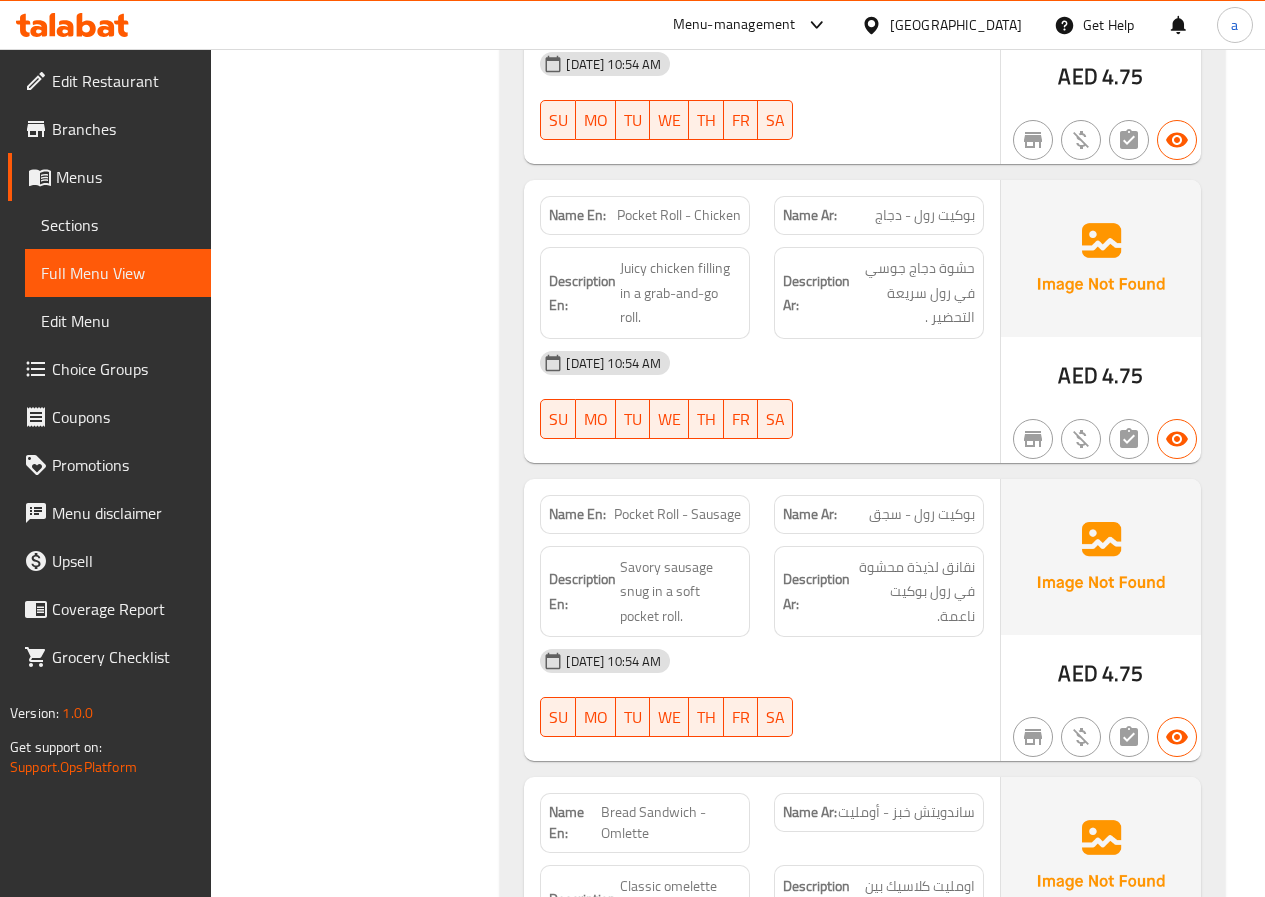 click on "Edit Menu" at bounding box center (118, 321) 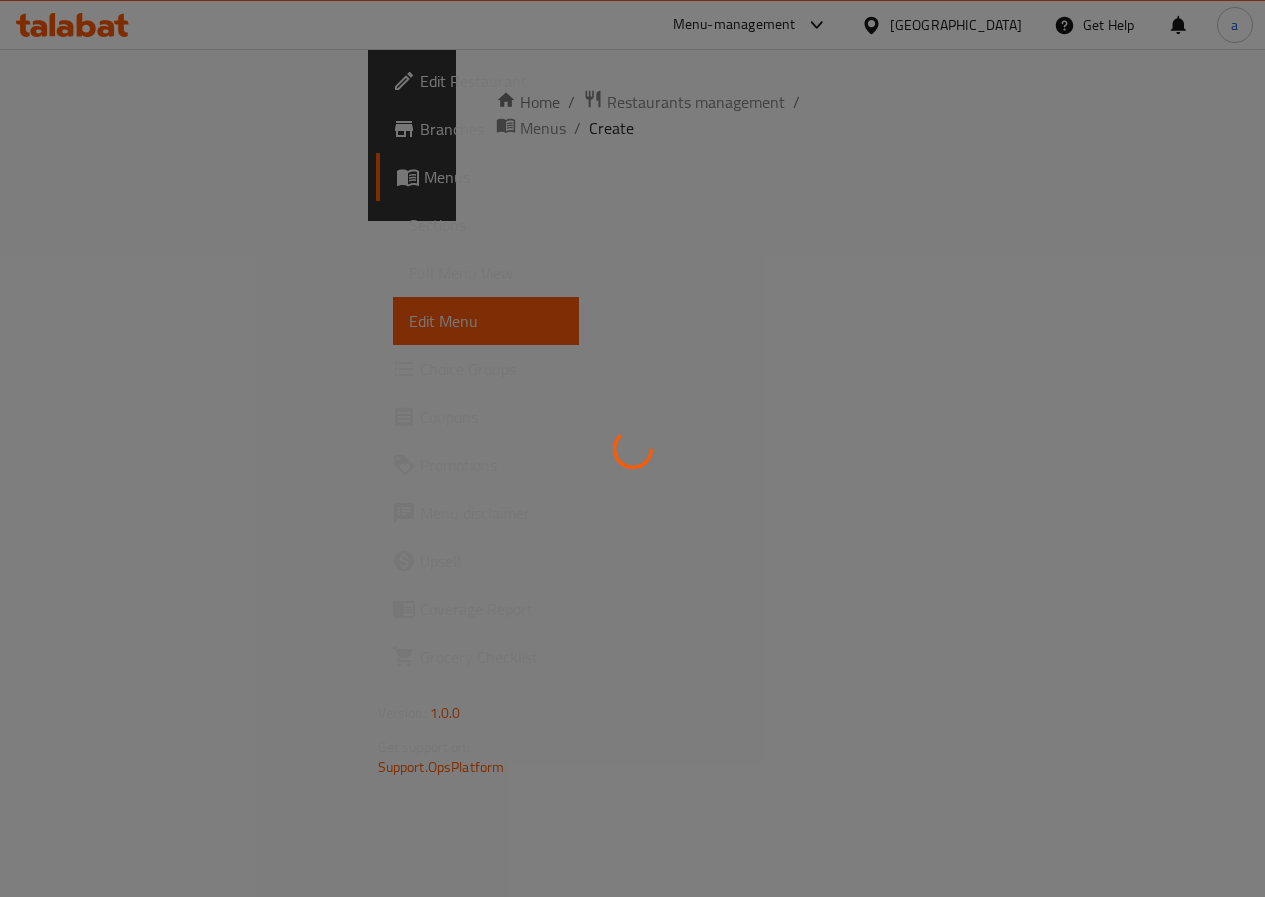 scroll, scrollTop: 0, scrollLeft: 0, axis: both 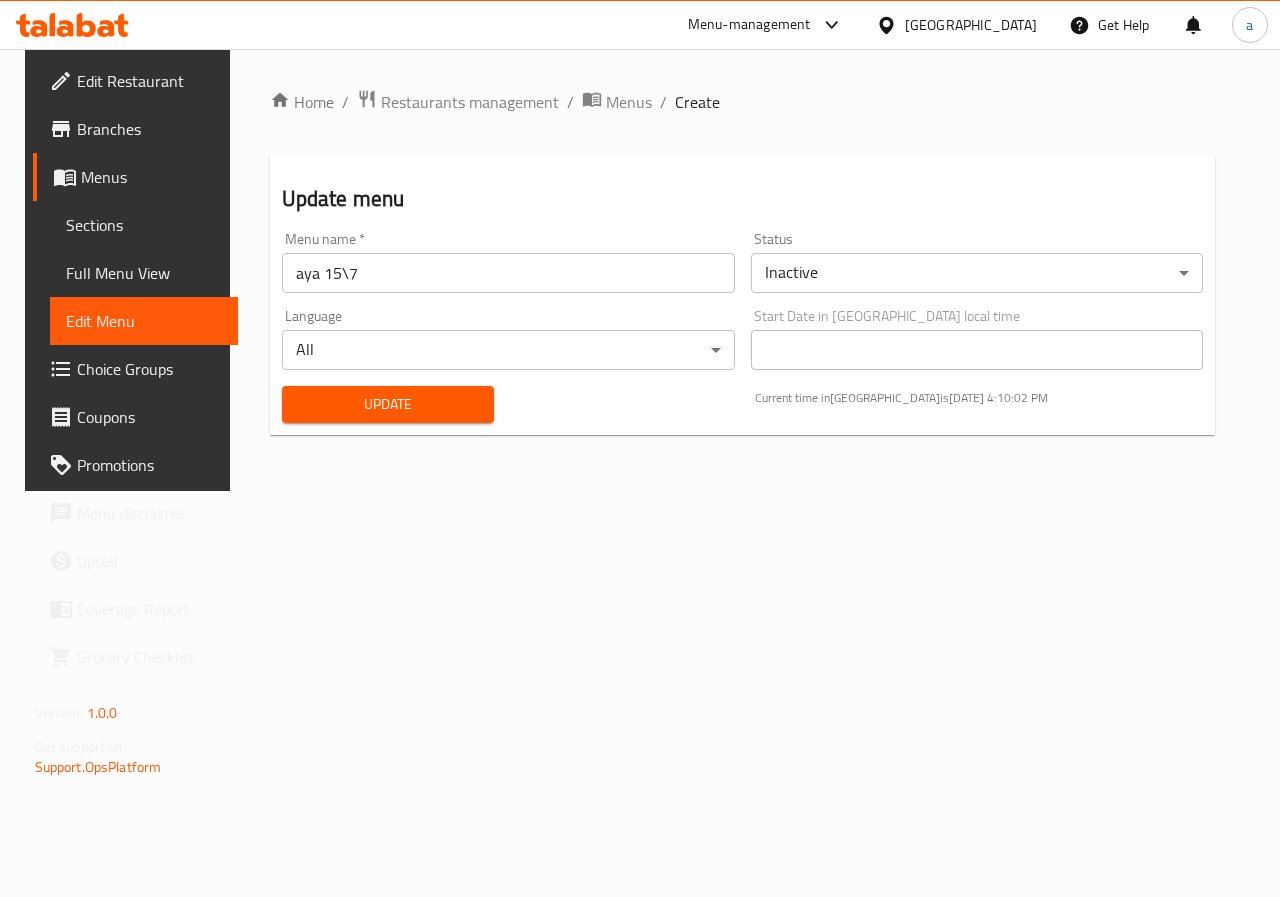 click on "Full Menu View" at bounding box center (144, 273) 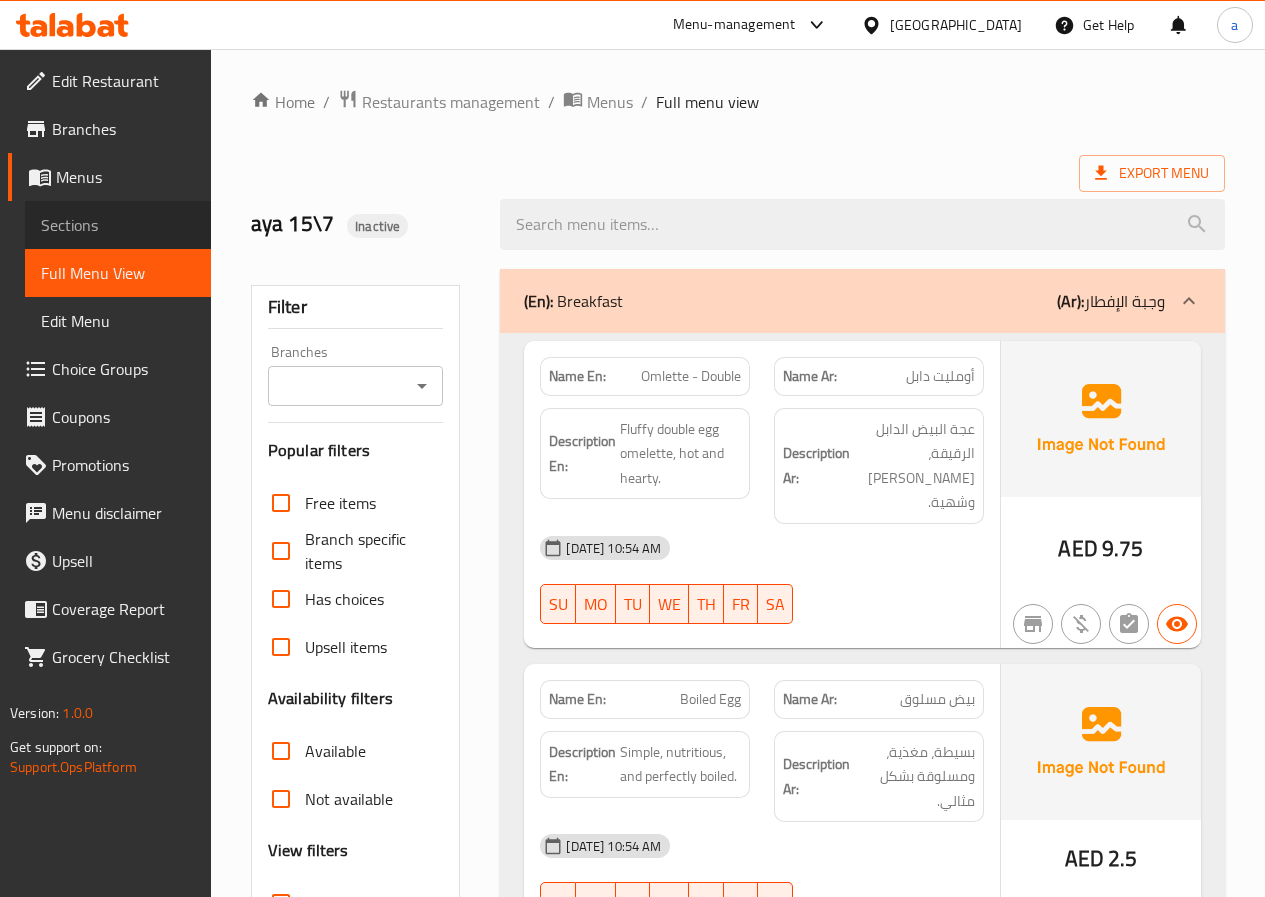 click on "Sections" at bounding box center [118, 225] 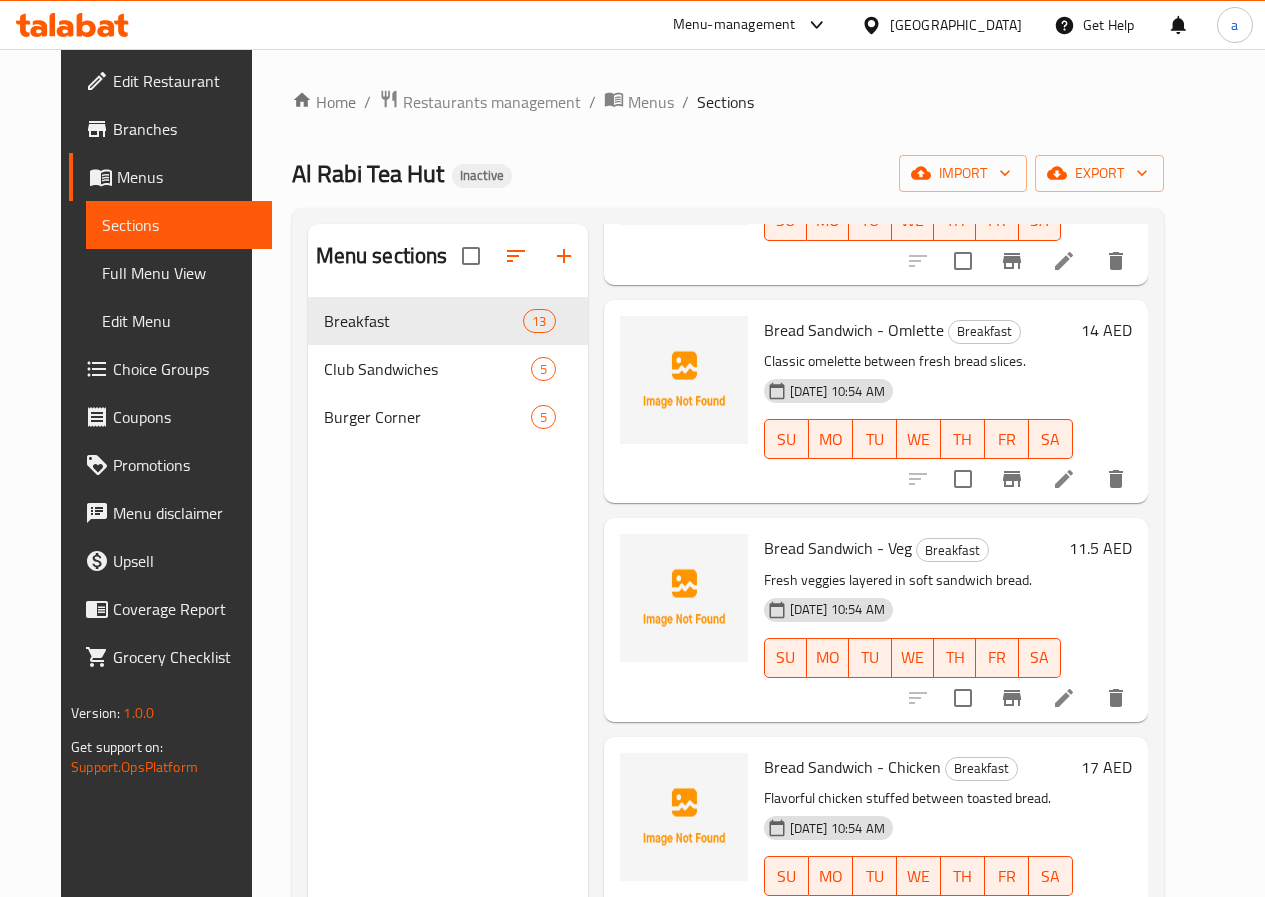 scroll, scrollTop: 1323, scrollLeft: 0, axis: vertical 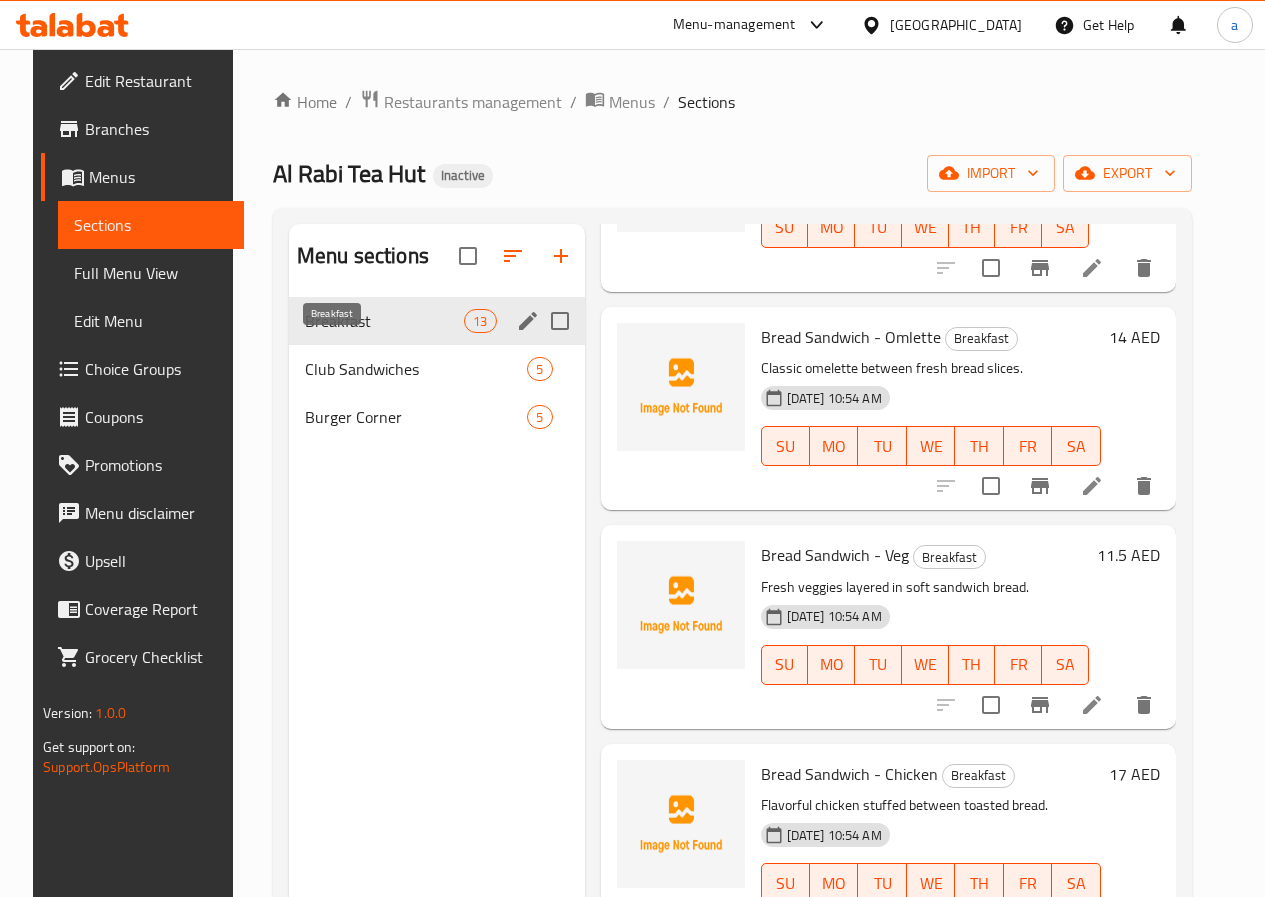 click on "Breakfast" at bounding box center [384, 321] 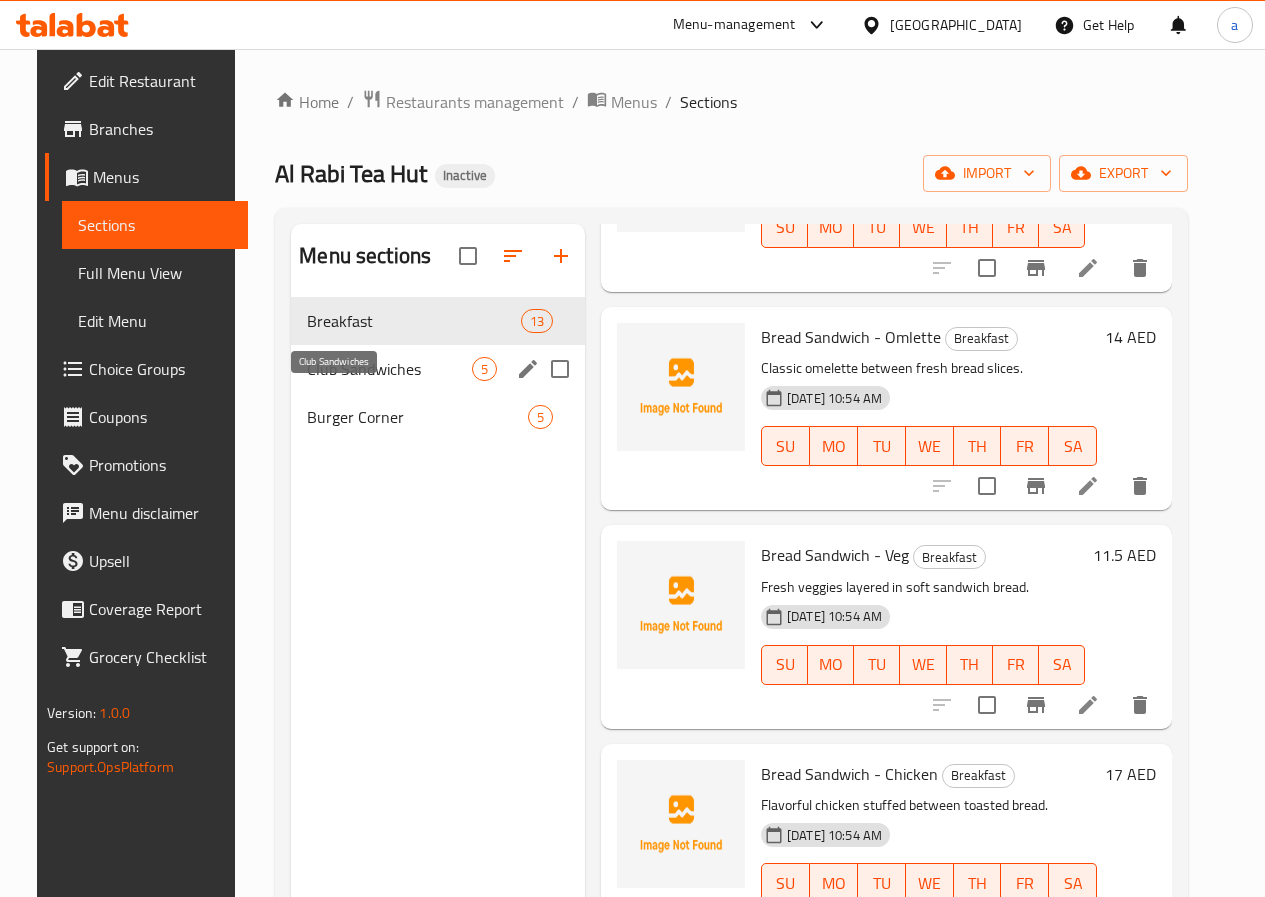 click on "Club Sandwiches" at bounding box center [389, 369] 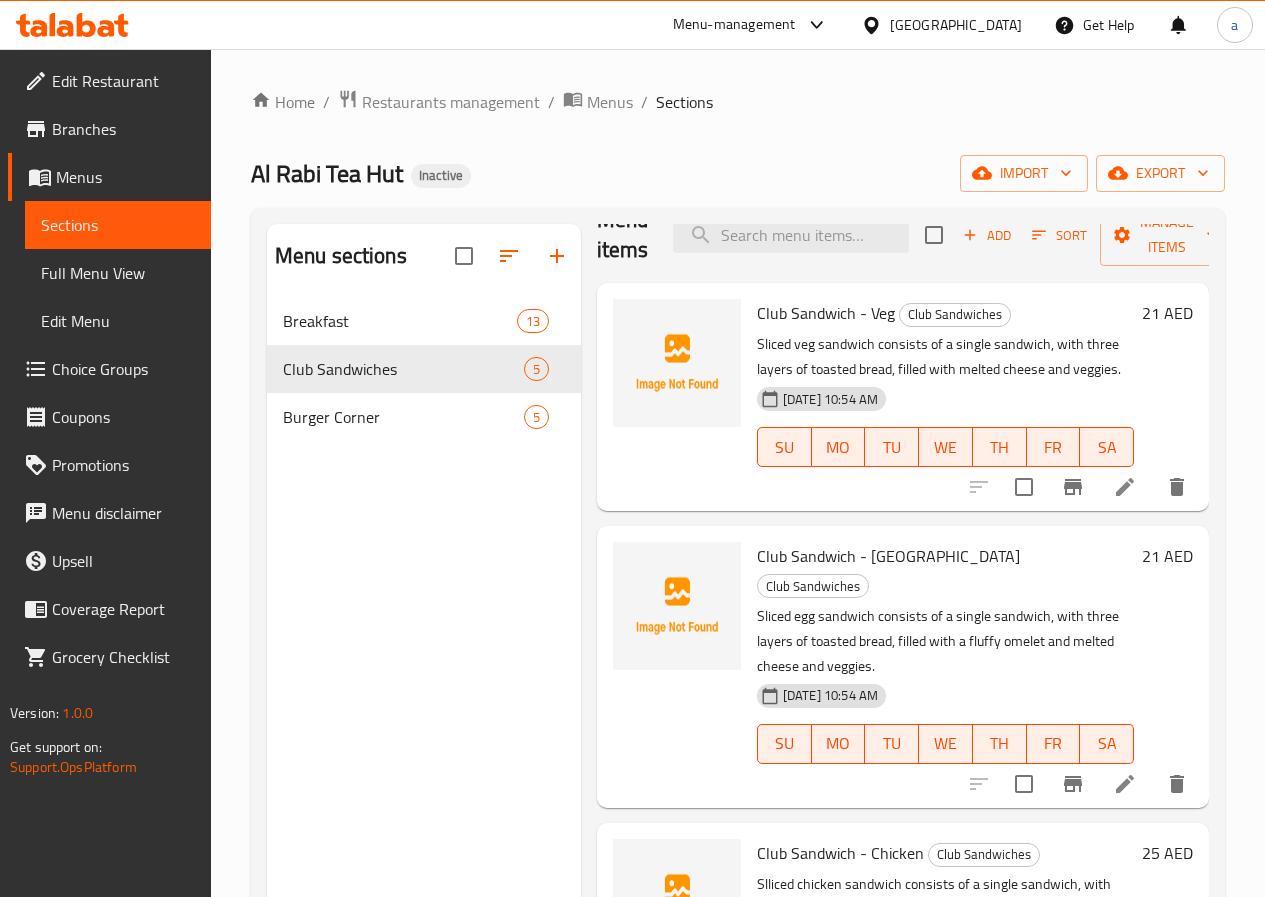 scroll, scrollTop: 0, scrollLeft: 0, axis: both 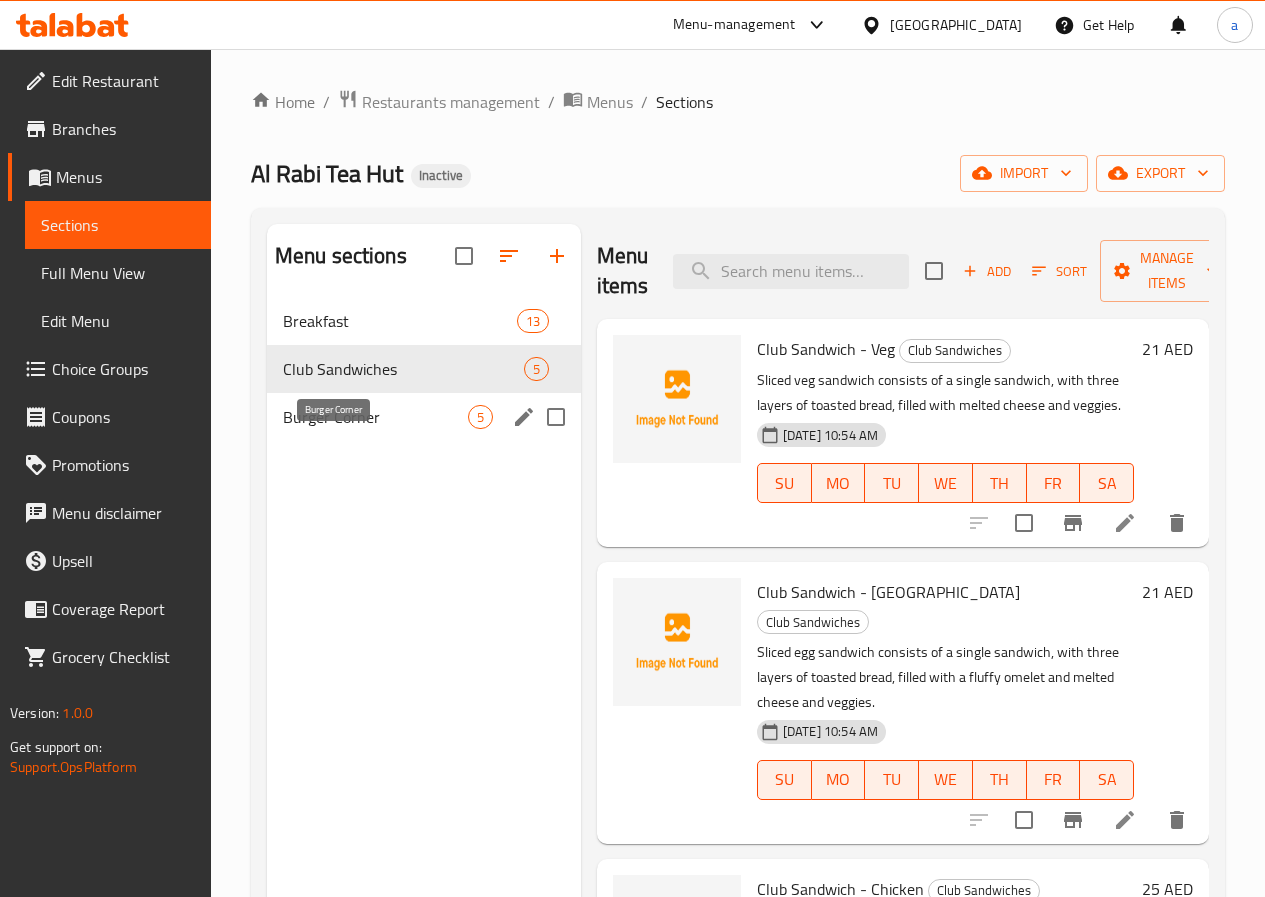 click on "Burger Corner" at bounding box center [375, 417] 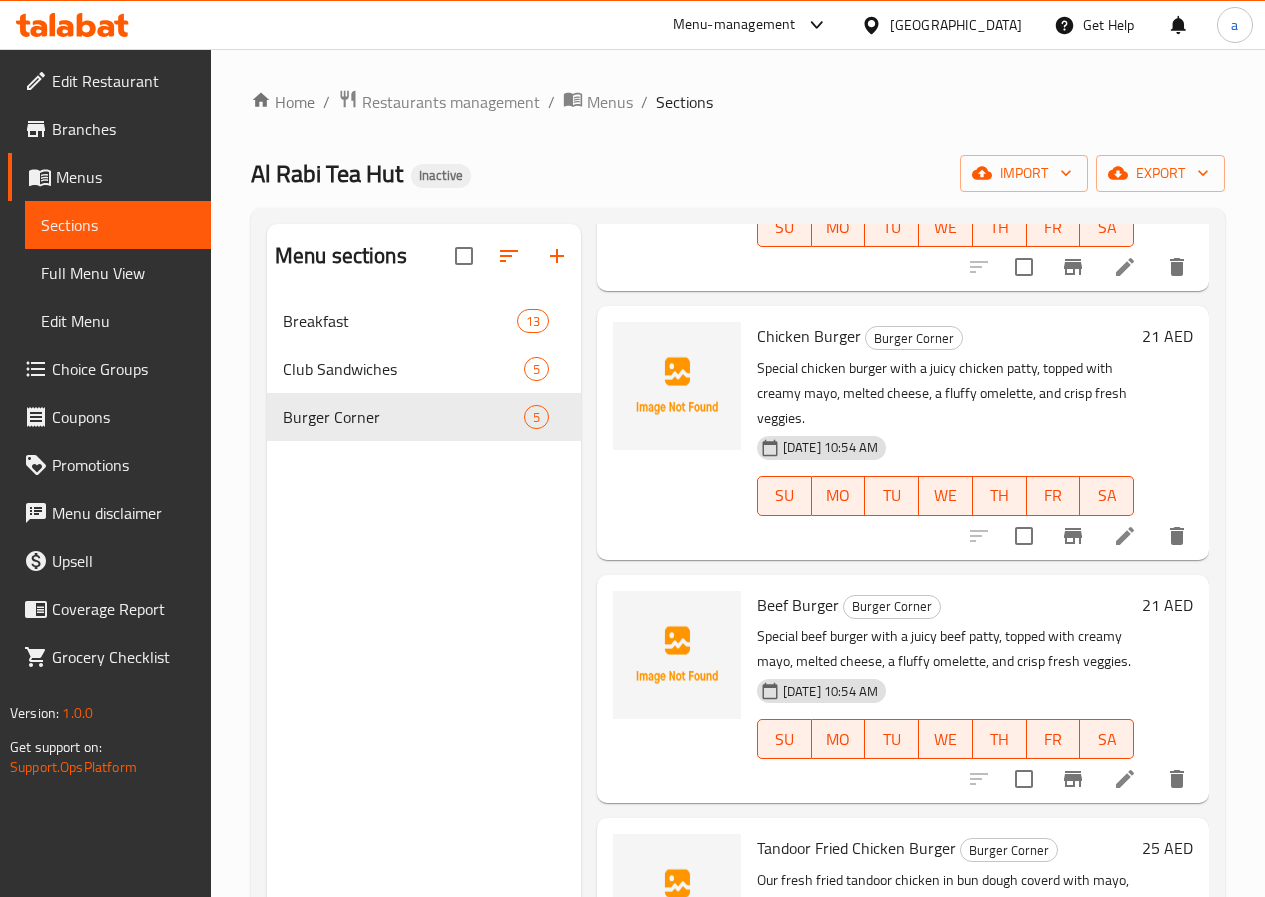 scroll, scrollTop: 400, scrollLeft: 0, axis: vertical 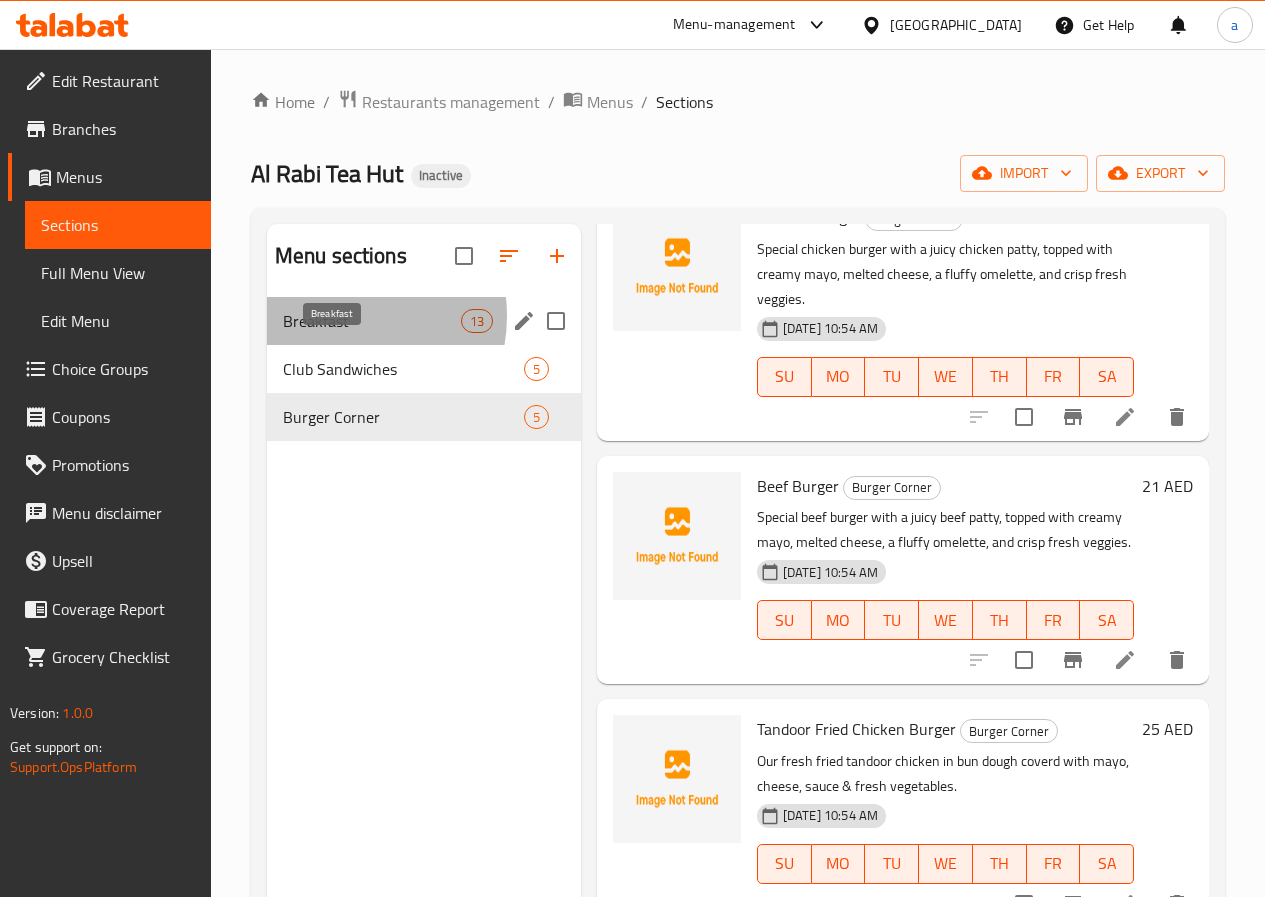 click on "Breakfast" at bounding box center [372, 321] 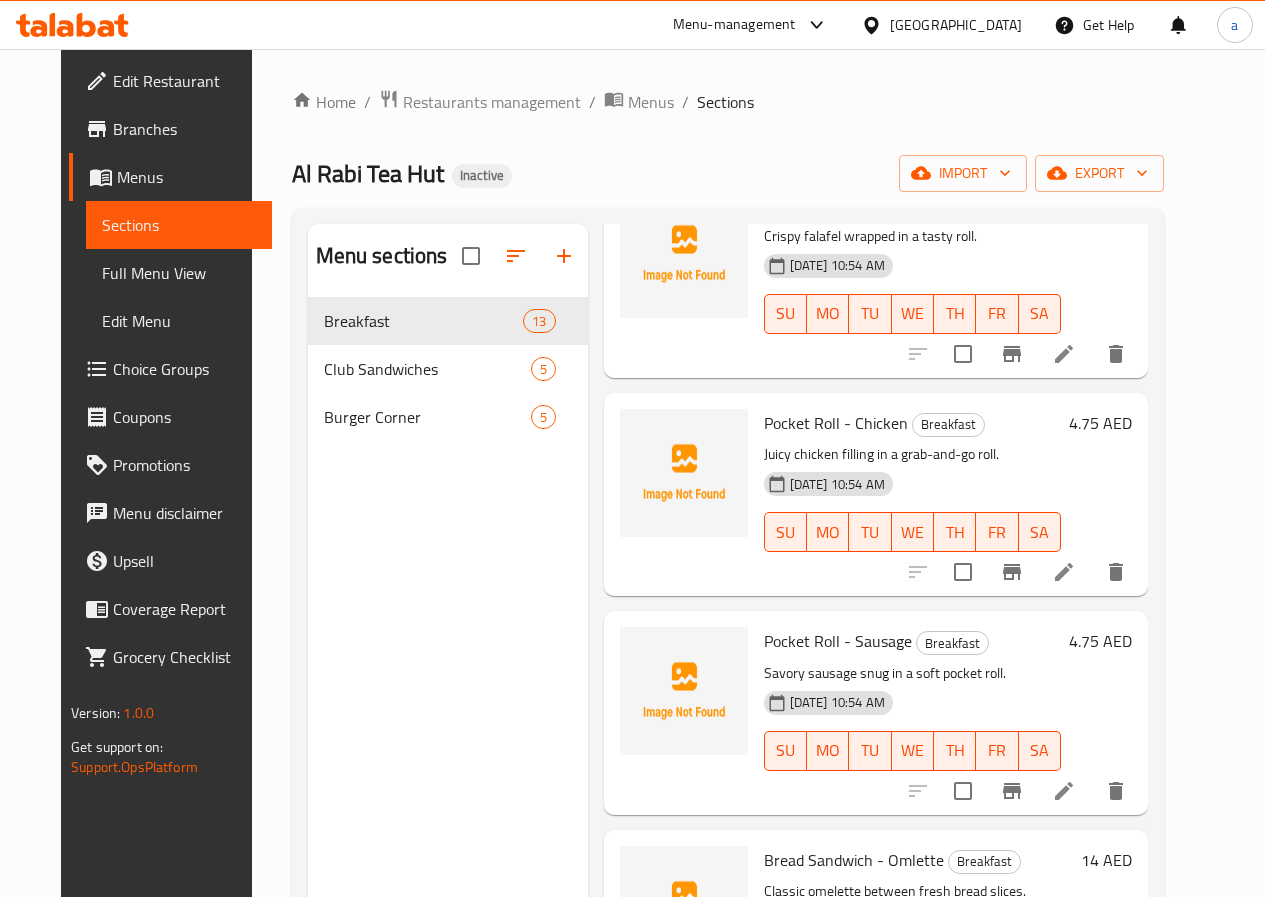 scroll, scrollTop: 900, scrollLeft: 0, axis: vertical 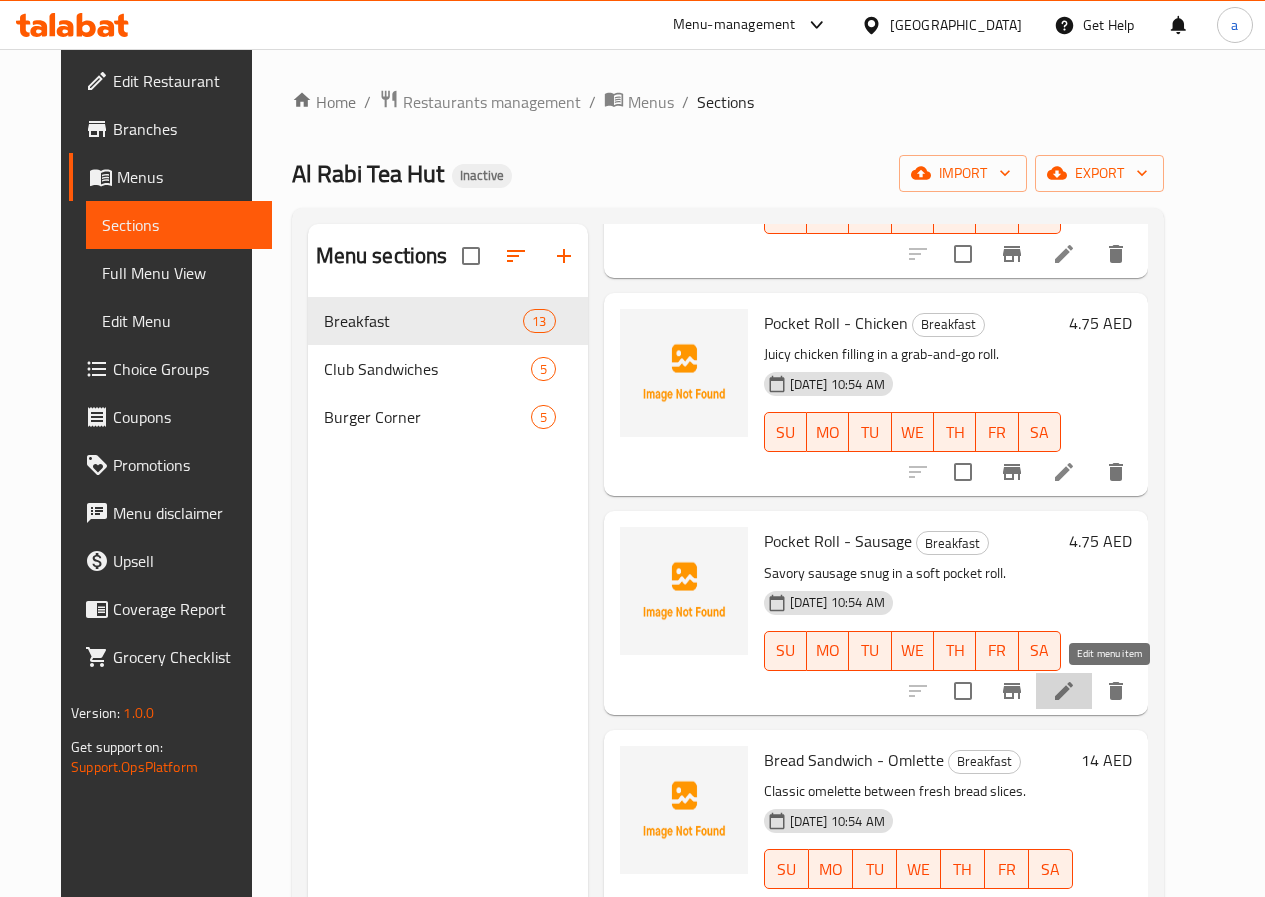 click 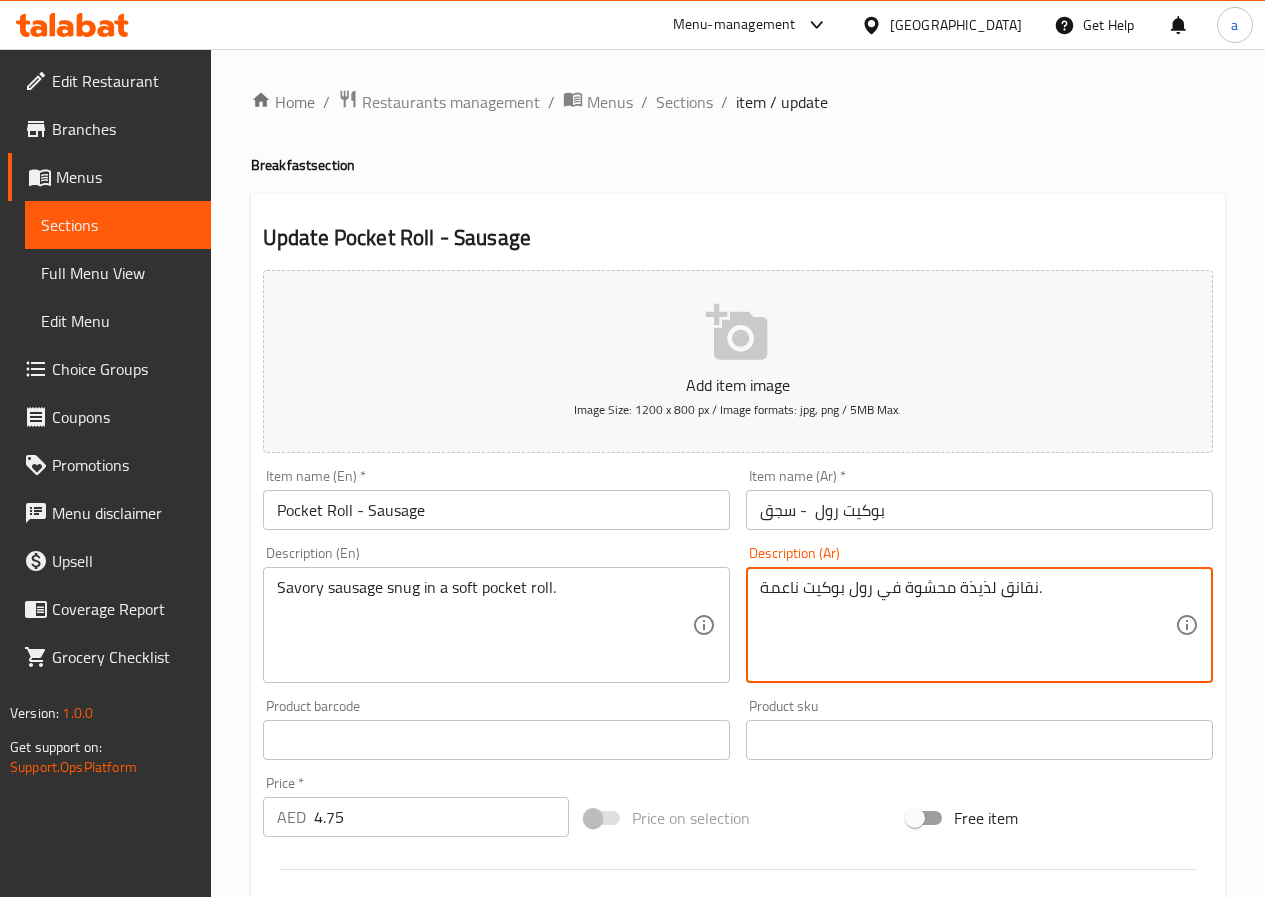 drag, startPoint x: 954, startPoint y: 584, endPoint x: 991, endPoint y: 588, distance: 37.215588 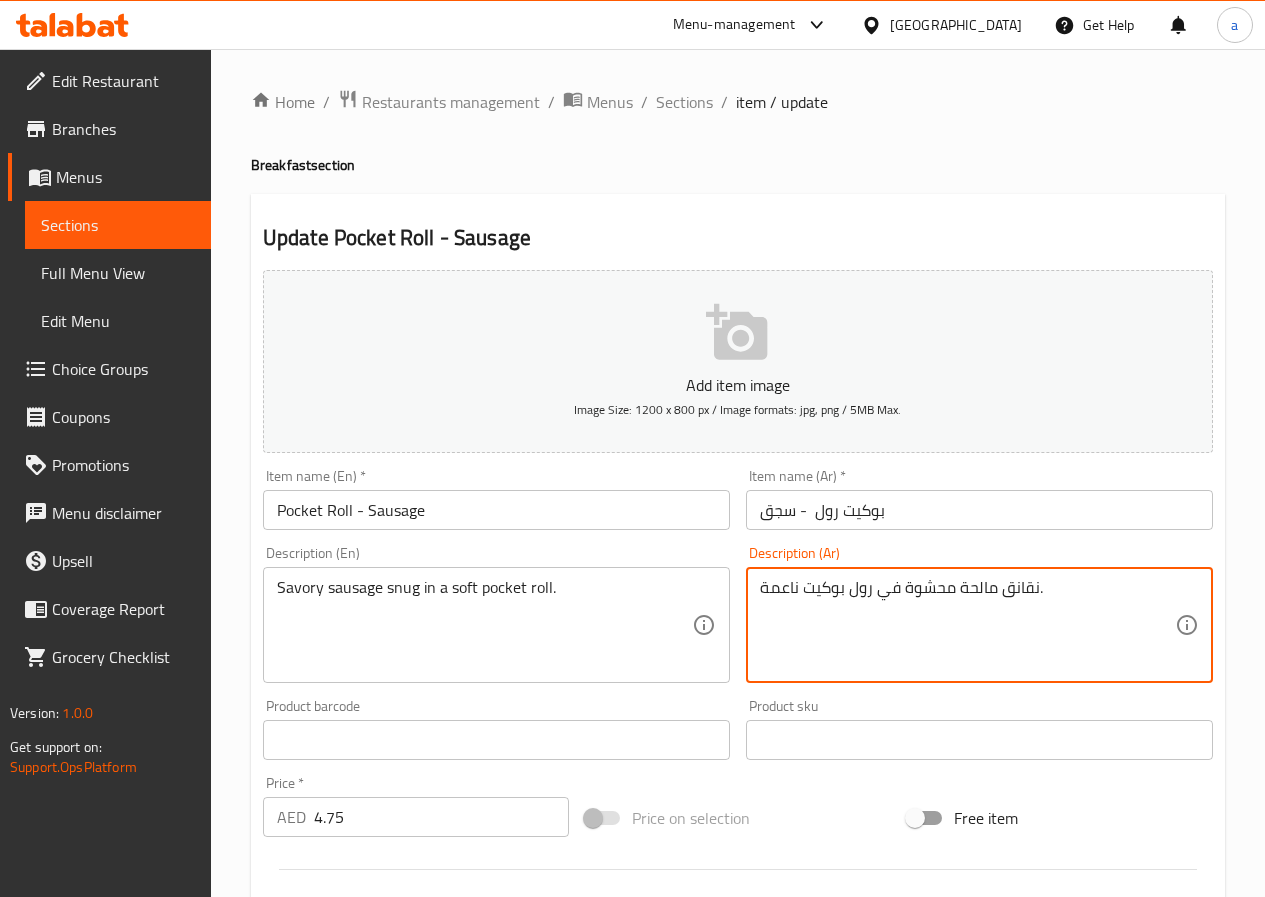 type on "نقانق مالحة محشوة في رول بوكيت ناعمة." 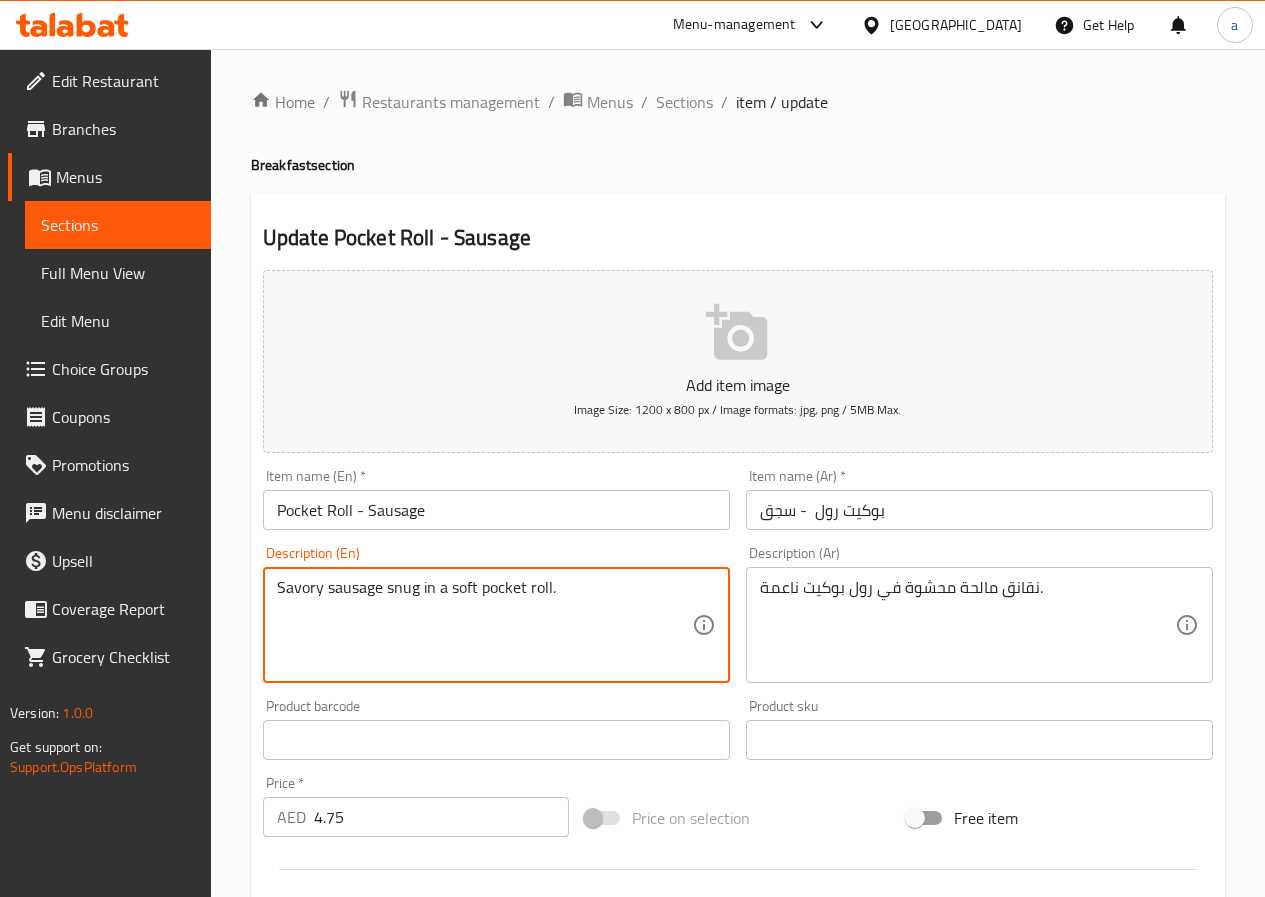 drag, startPoint x: 325, startPoint y: 592, endPoint x: 376, endPoint y: 592, distance: 51 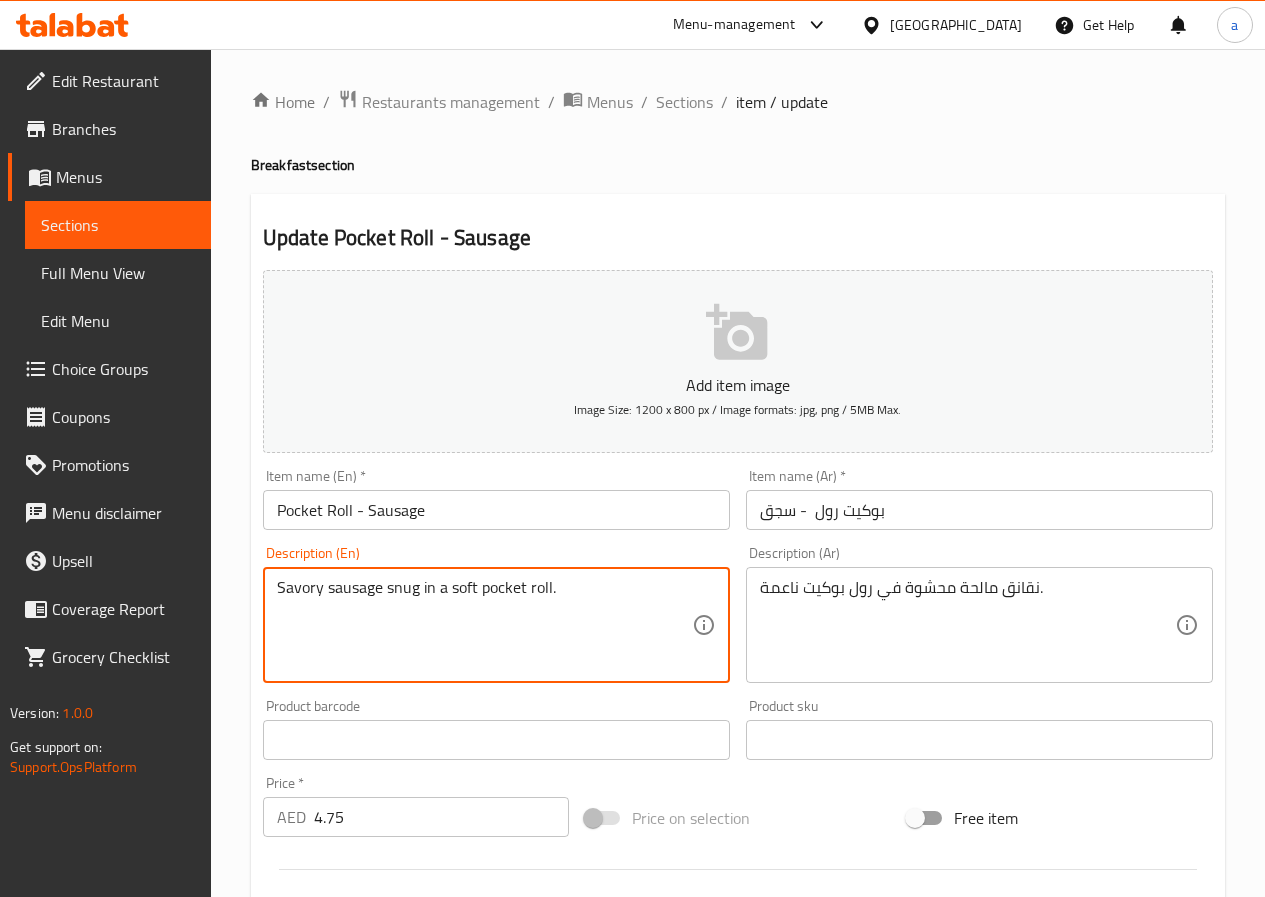 drag, startPoint x: 327, startPoint y: 590, endPoint x: 379, endPoint y: 592, distance: 52.03845 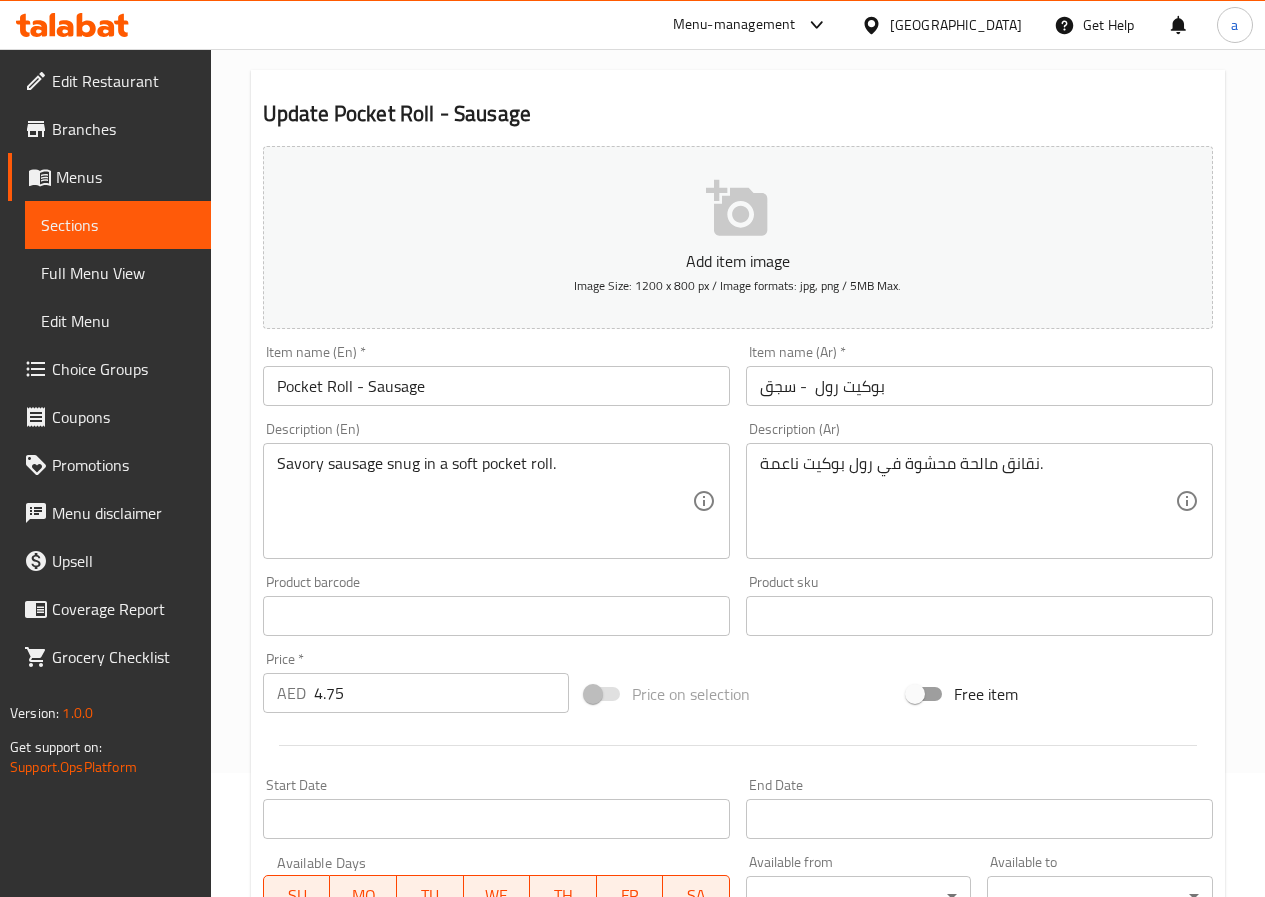 scroll, scrollTop: 400, scrollLeft: 0, axis: vertical 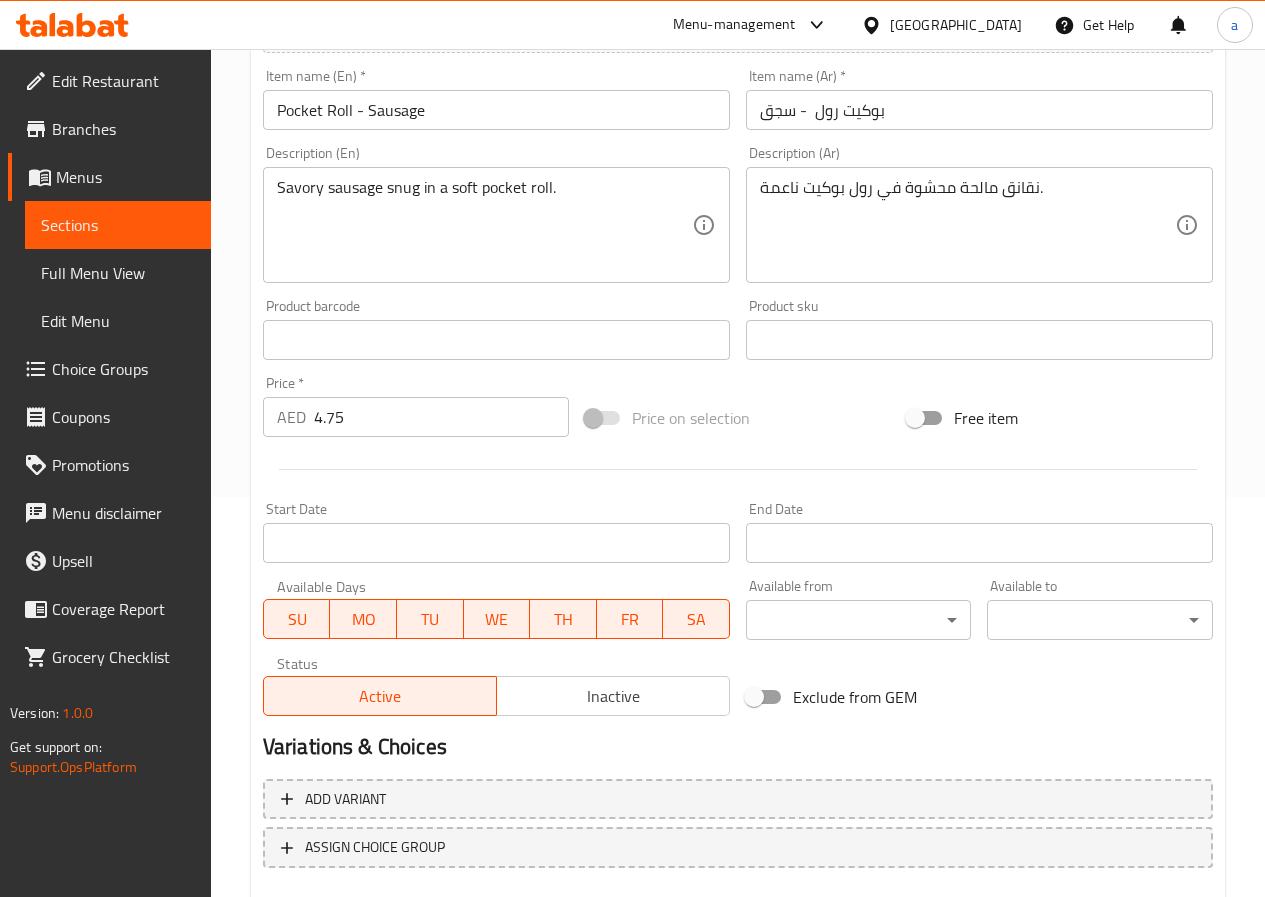 click on "Savory sausage snug in a soft pocket roll." at bounding box center [484, 225] 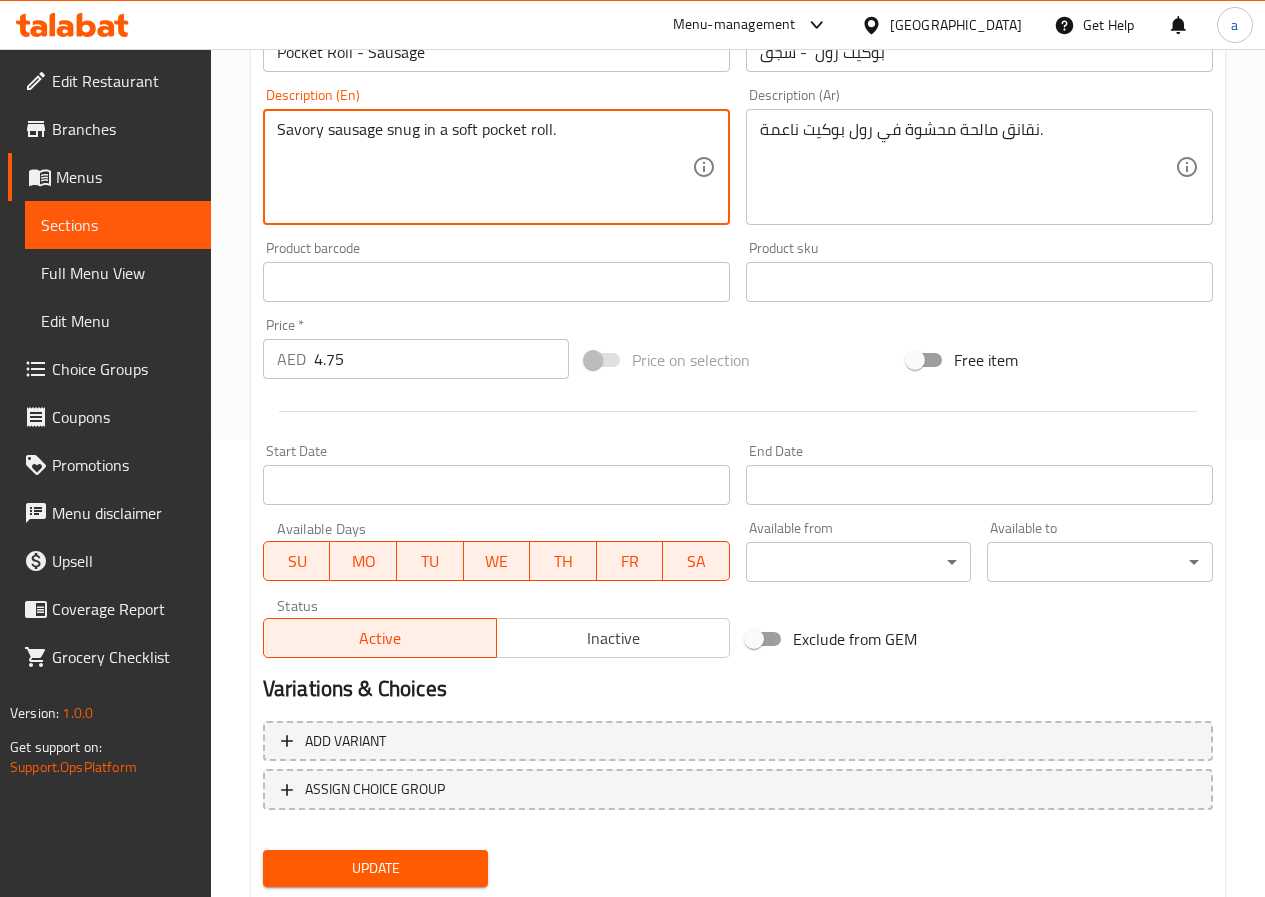 scroll, scrollTop: 516, scrollLeft: 0, axis: vertical 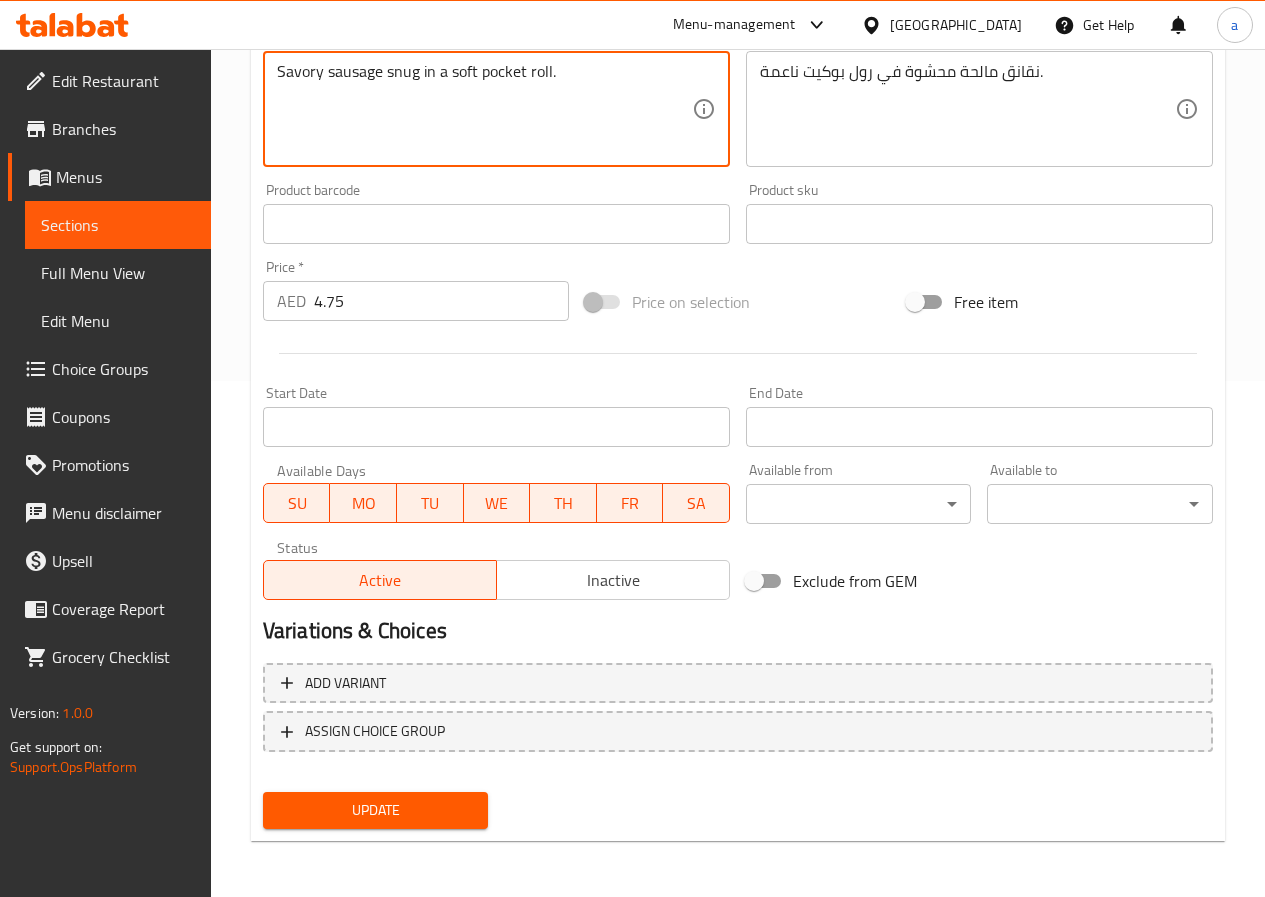 click on "Update" at bounding box center [376, 810] 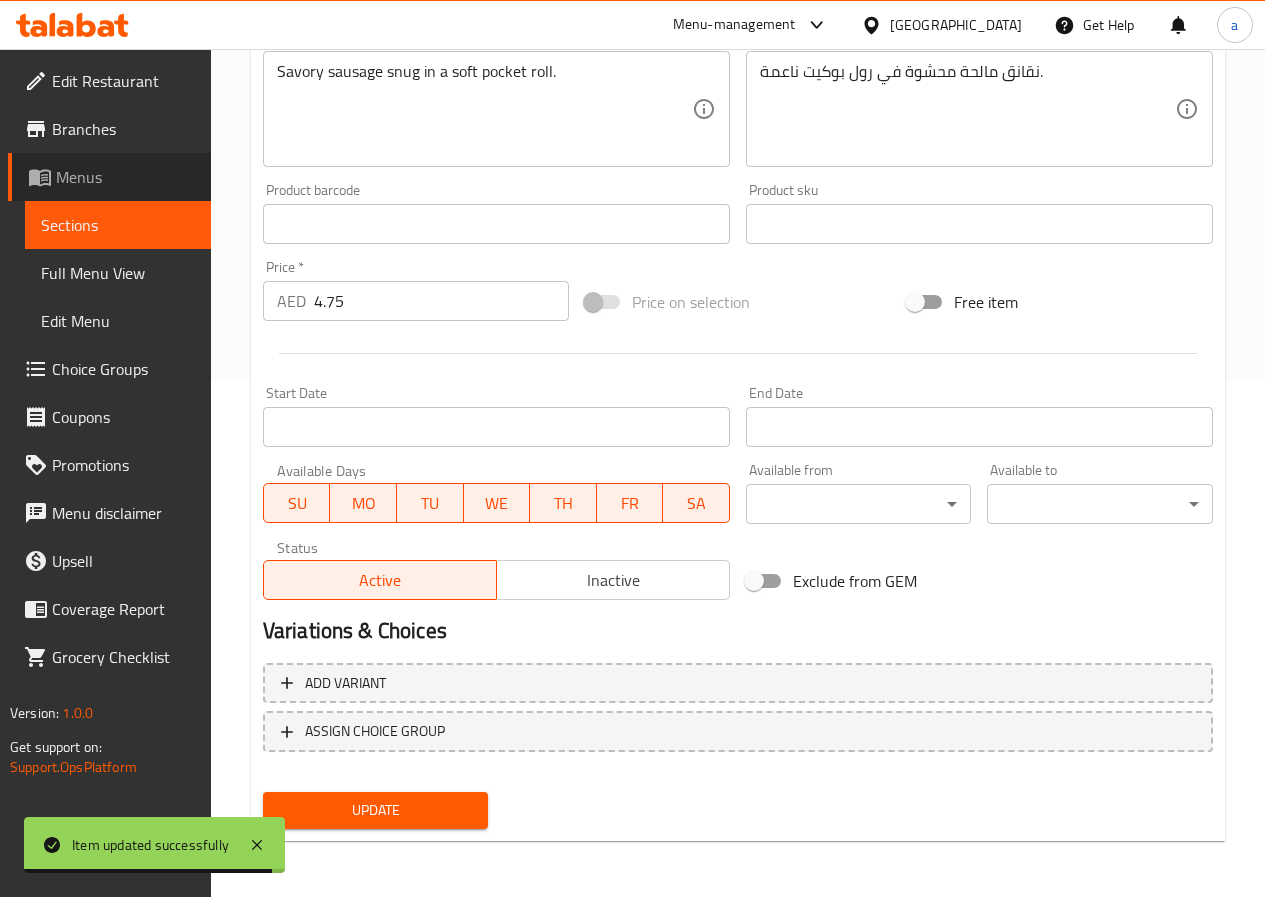 click on "Menus" at bounding box center [125, 177] 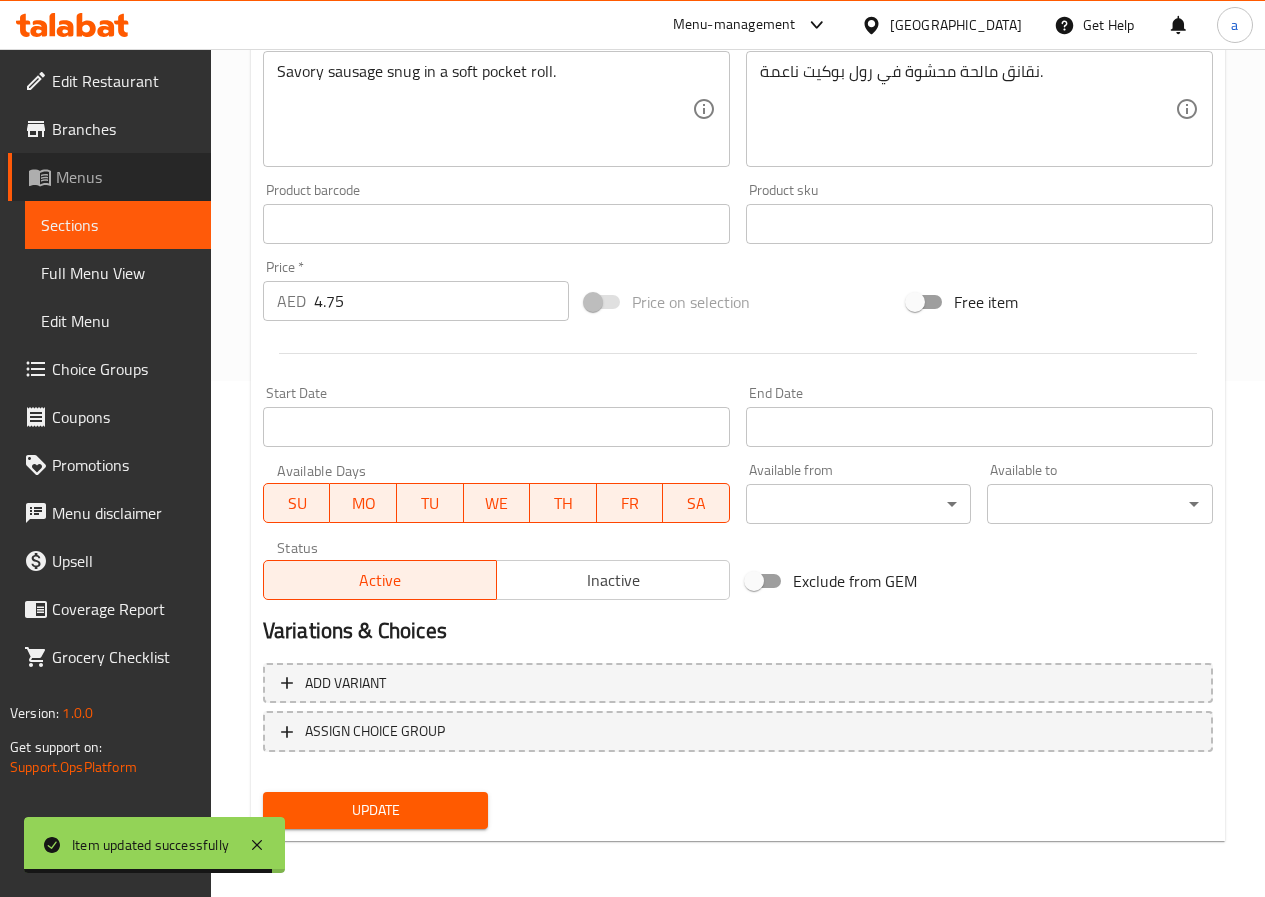 scroll, scrollTop: 0, scrollLeft: 0, axis: both 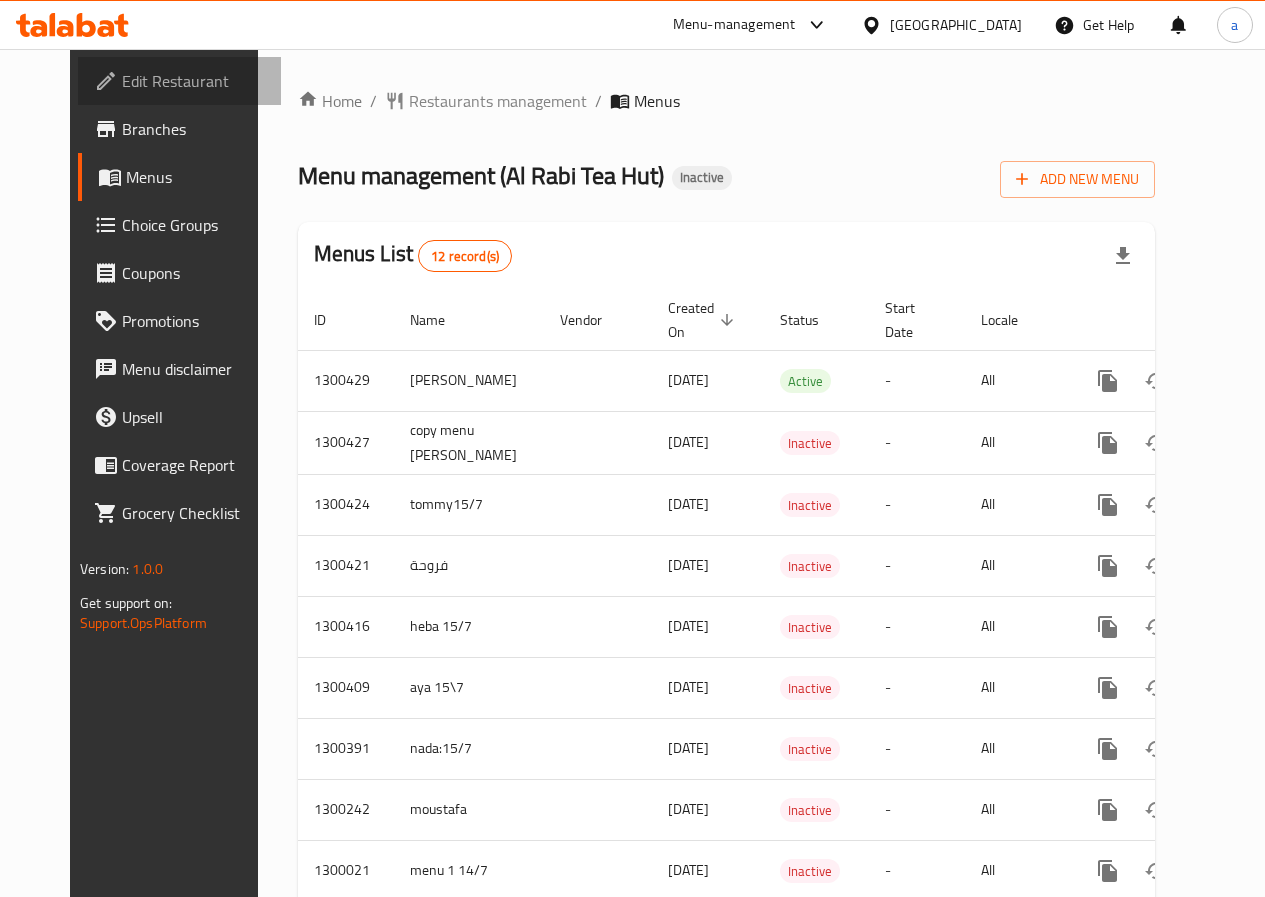 click on "Edit Restaurant" at bounding box center [193, 81] 